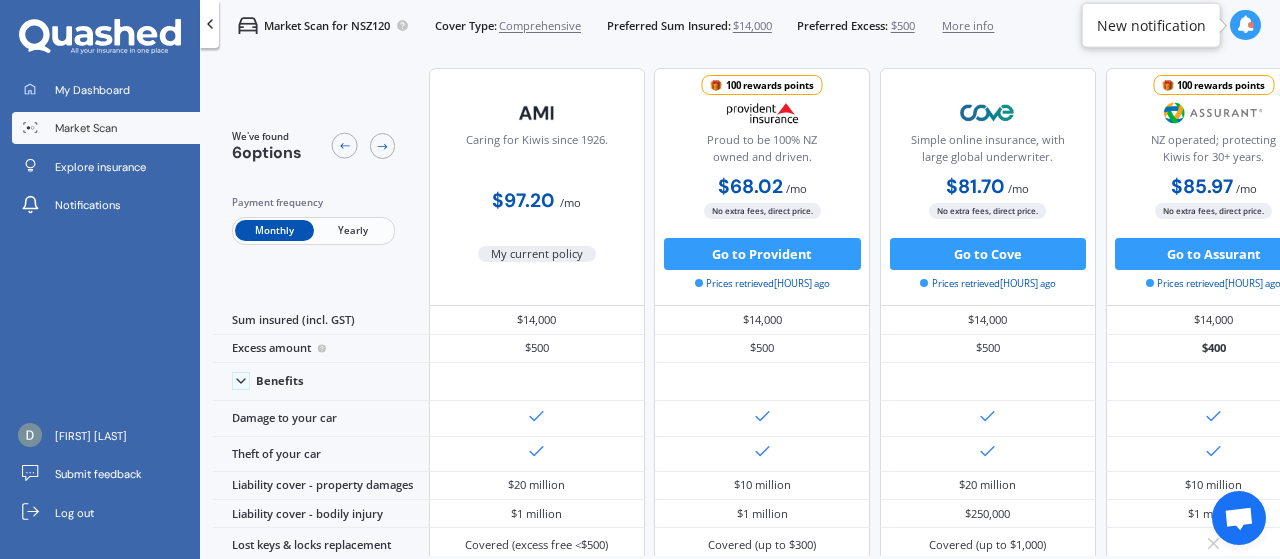 scroll, scrollTop: 0, scrollLeft: 0, axis: both 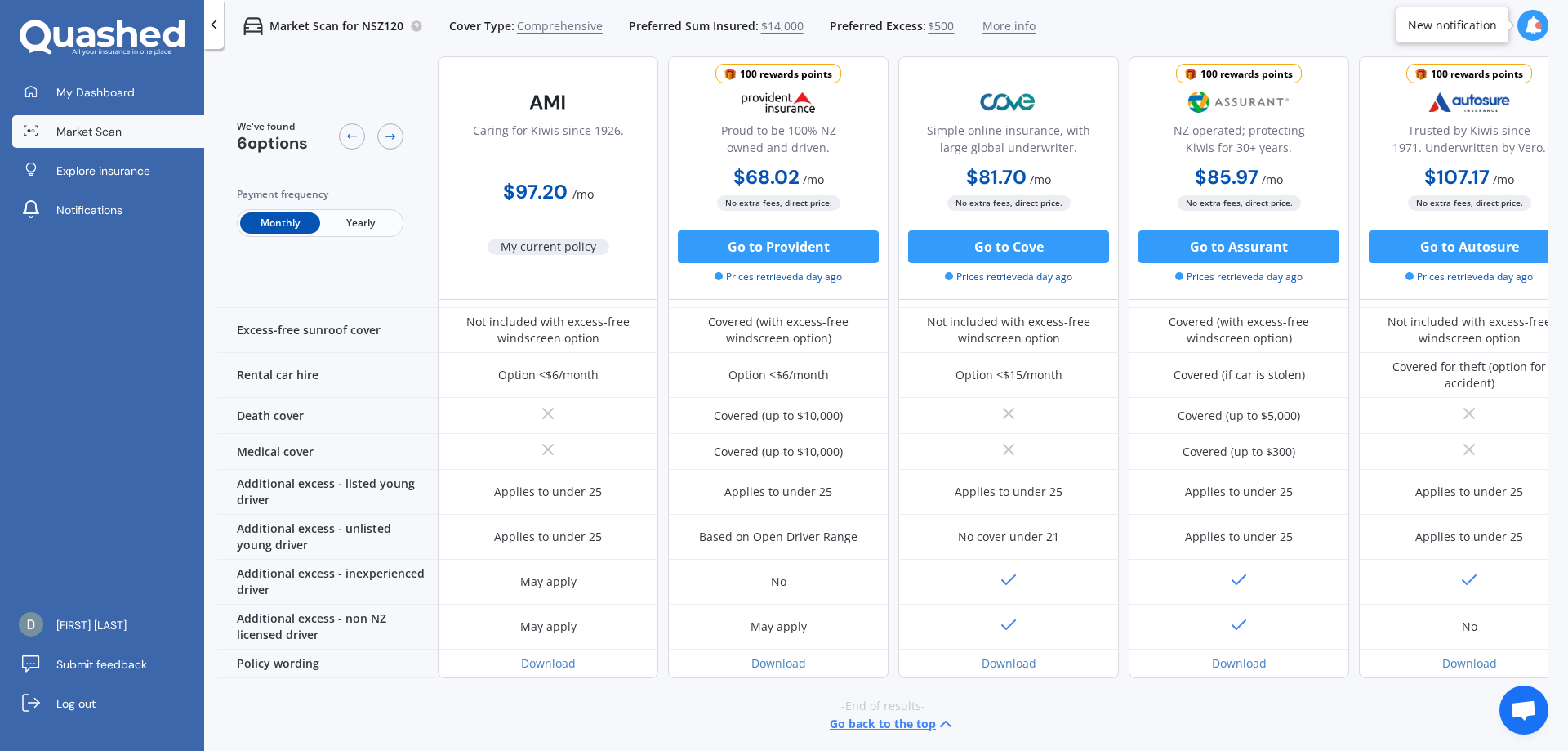 click on "Go back to the top" at bounding box center [893, 724] 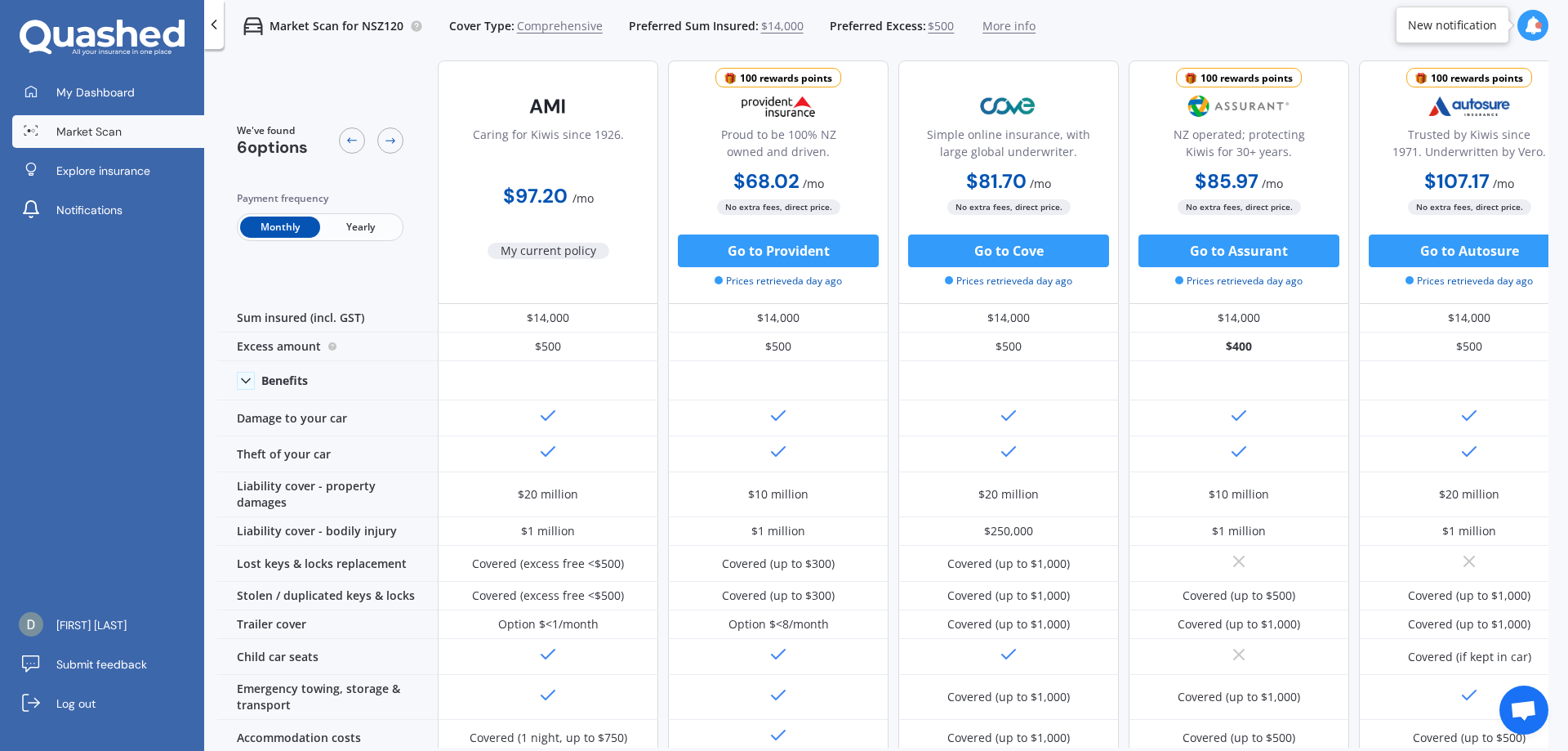 scroll, scrollTop: 0, scrollLeft: 0, axis: both 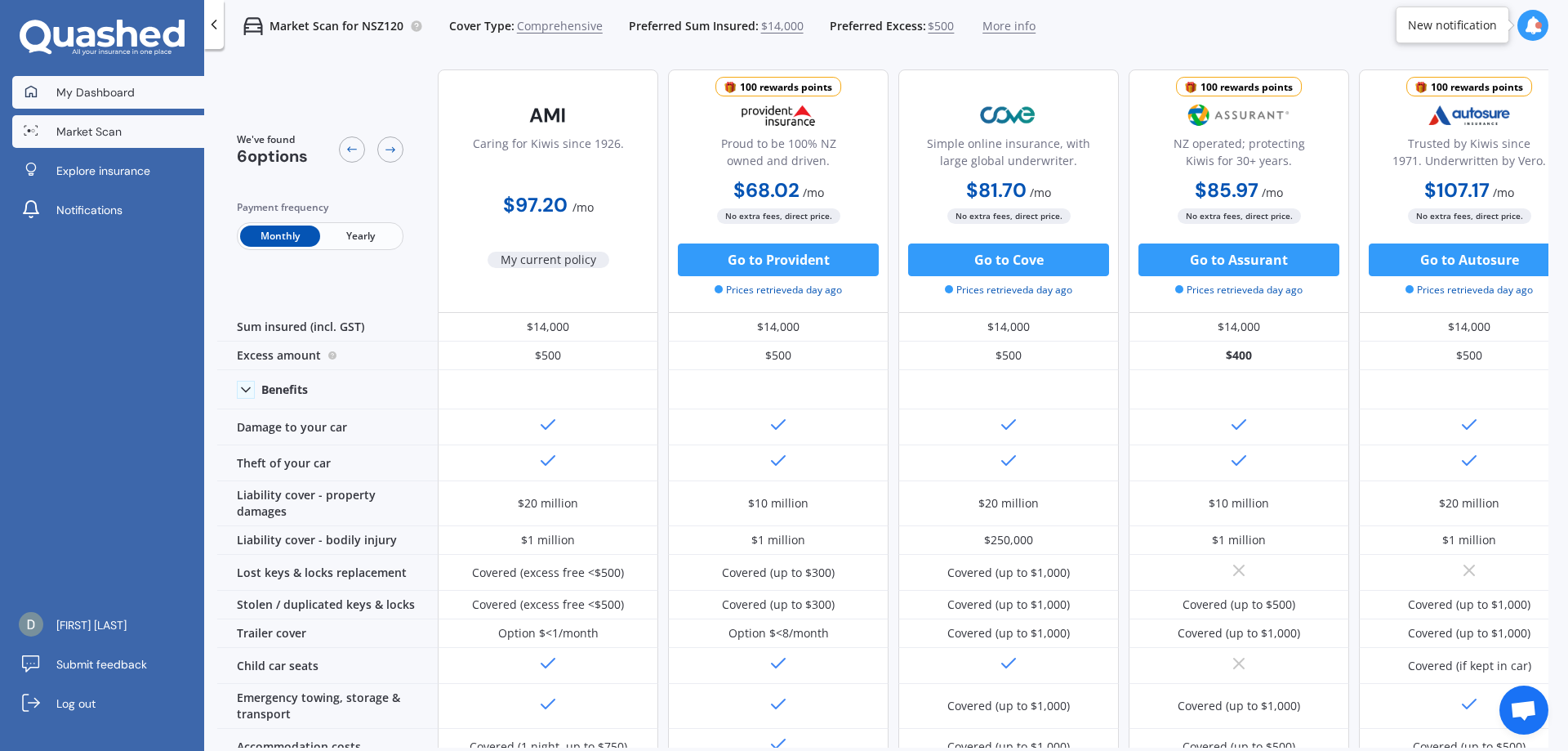 click on "My Dashboard" at bounding box center (96, 92) 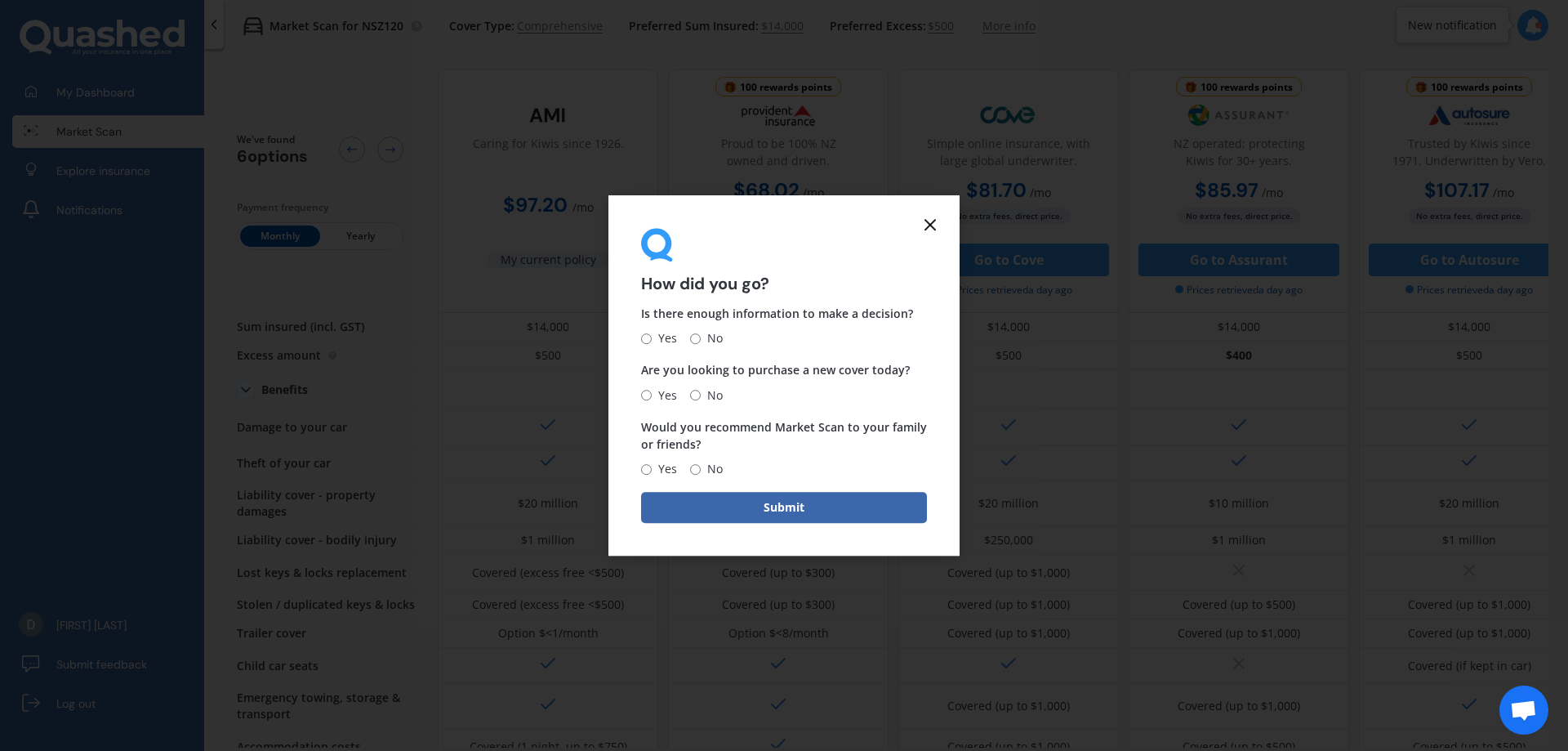 click on "Yes" at bounding box center [646, 469] 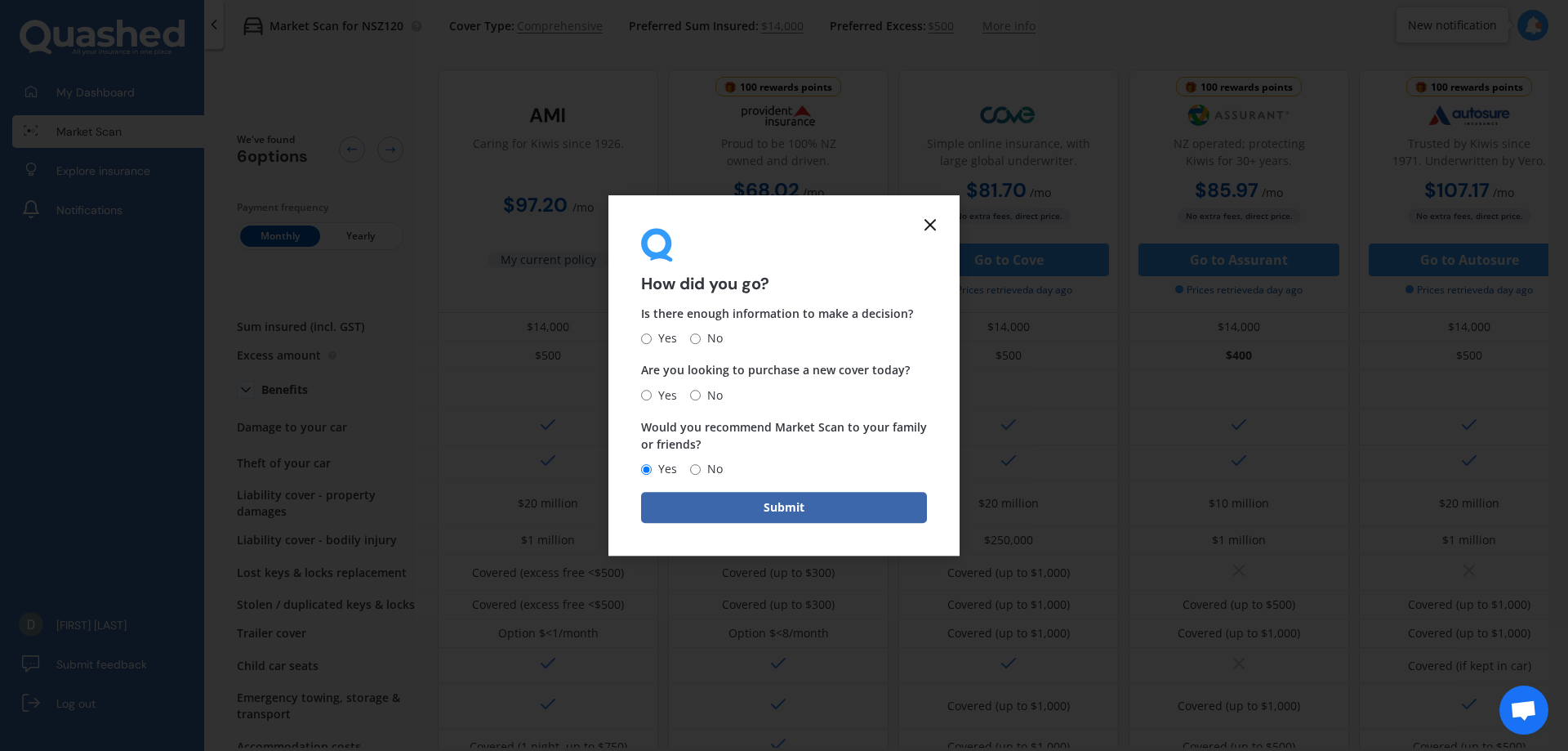 click on "No" at bounding box center (695, 395) 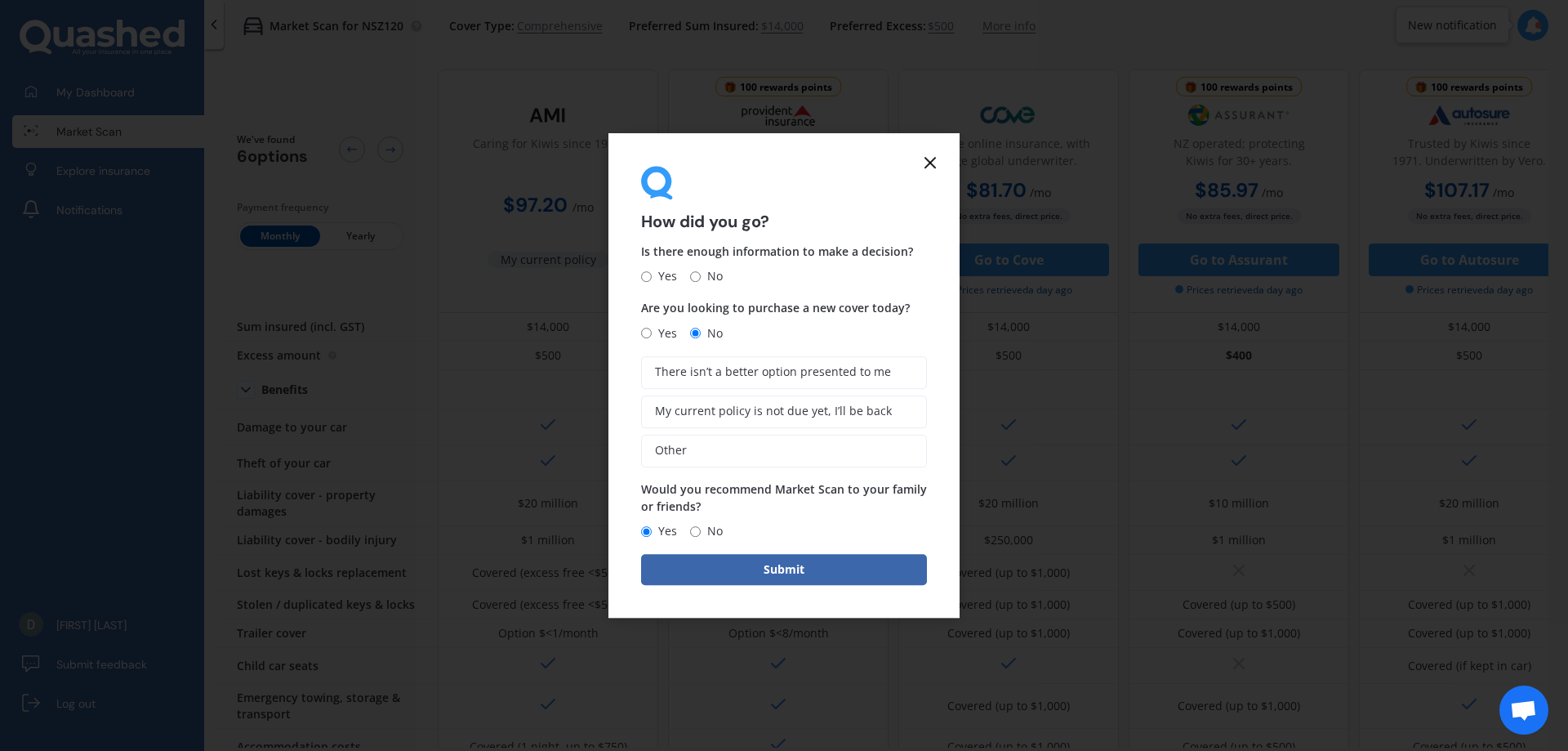 click on "Yes" at bounding box center (646, 276) 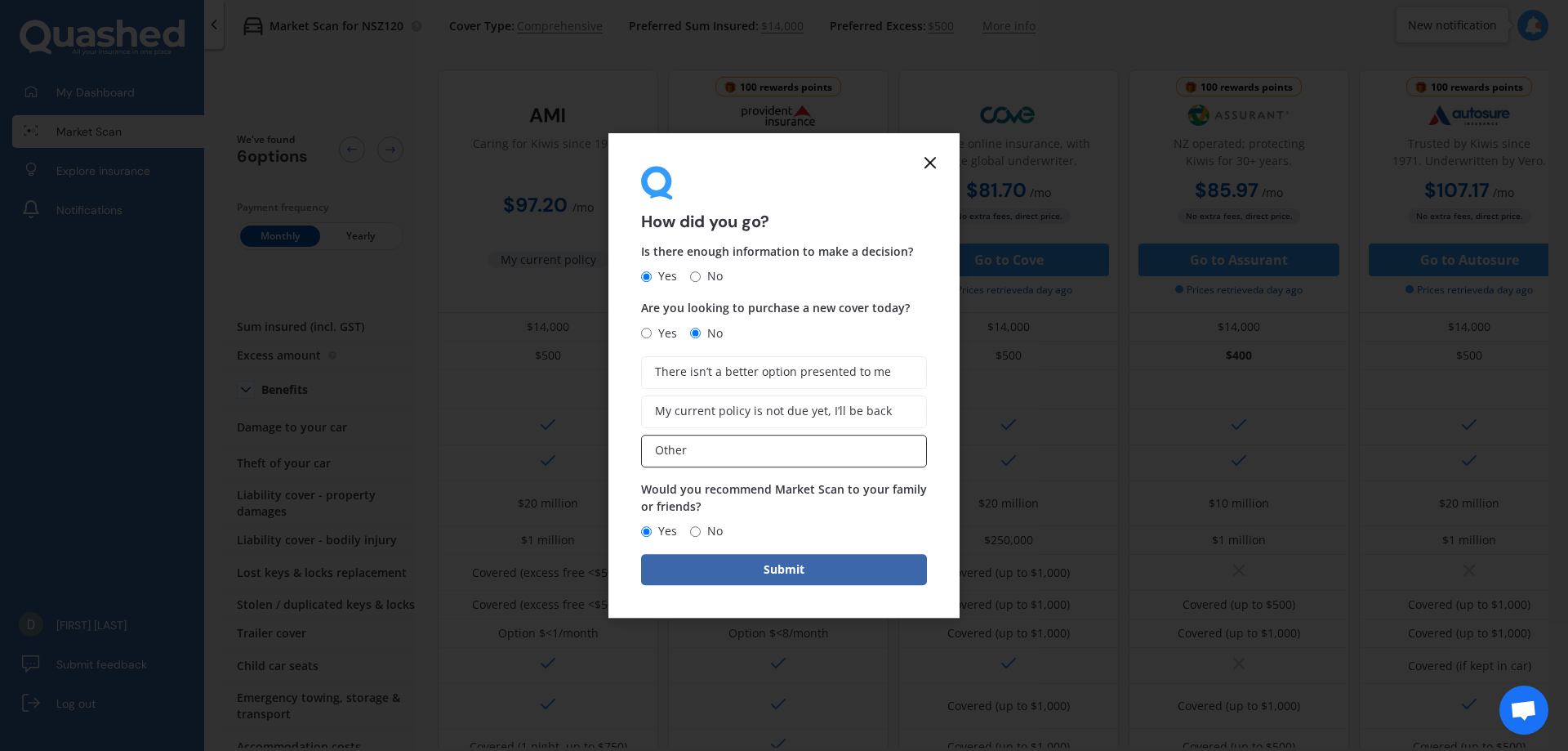click on "Other" at bounding box center [784, 451] 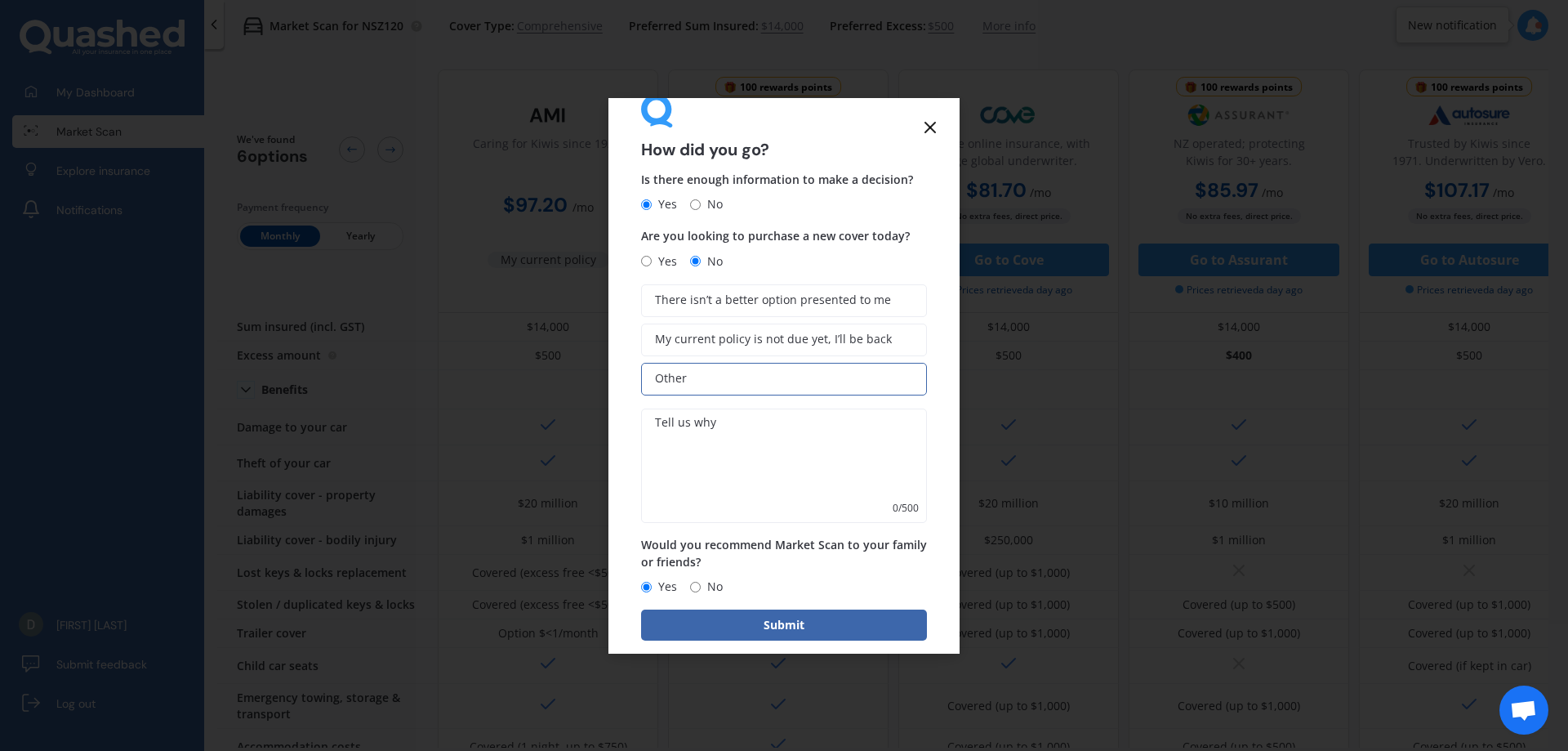 scroll, scrollTop: 56, scrollLeft: 0, axis: vertical 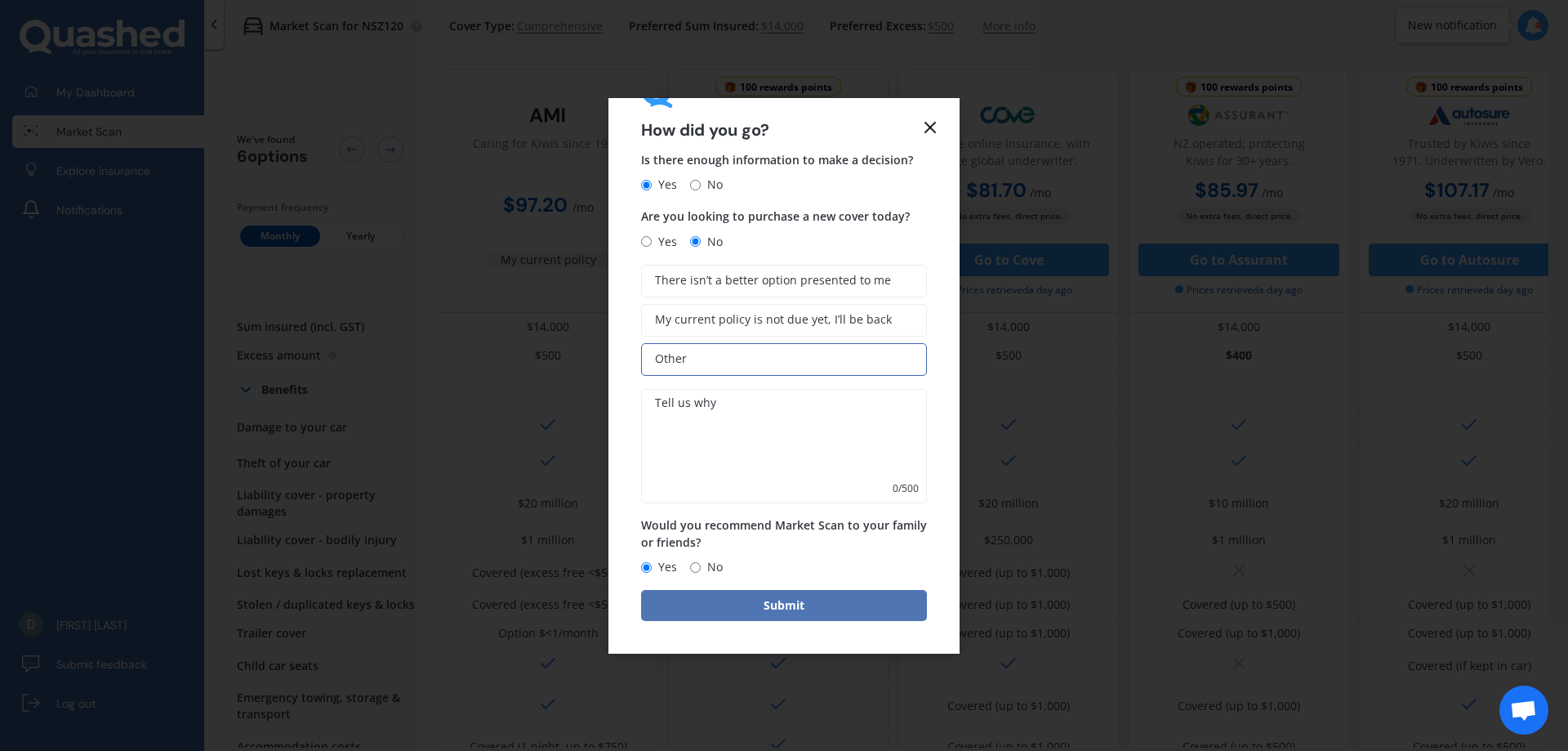 click on "Submit" at bounding box center [784, 606] 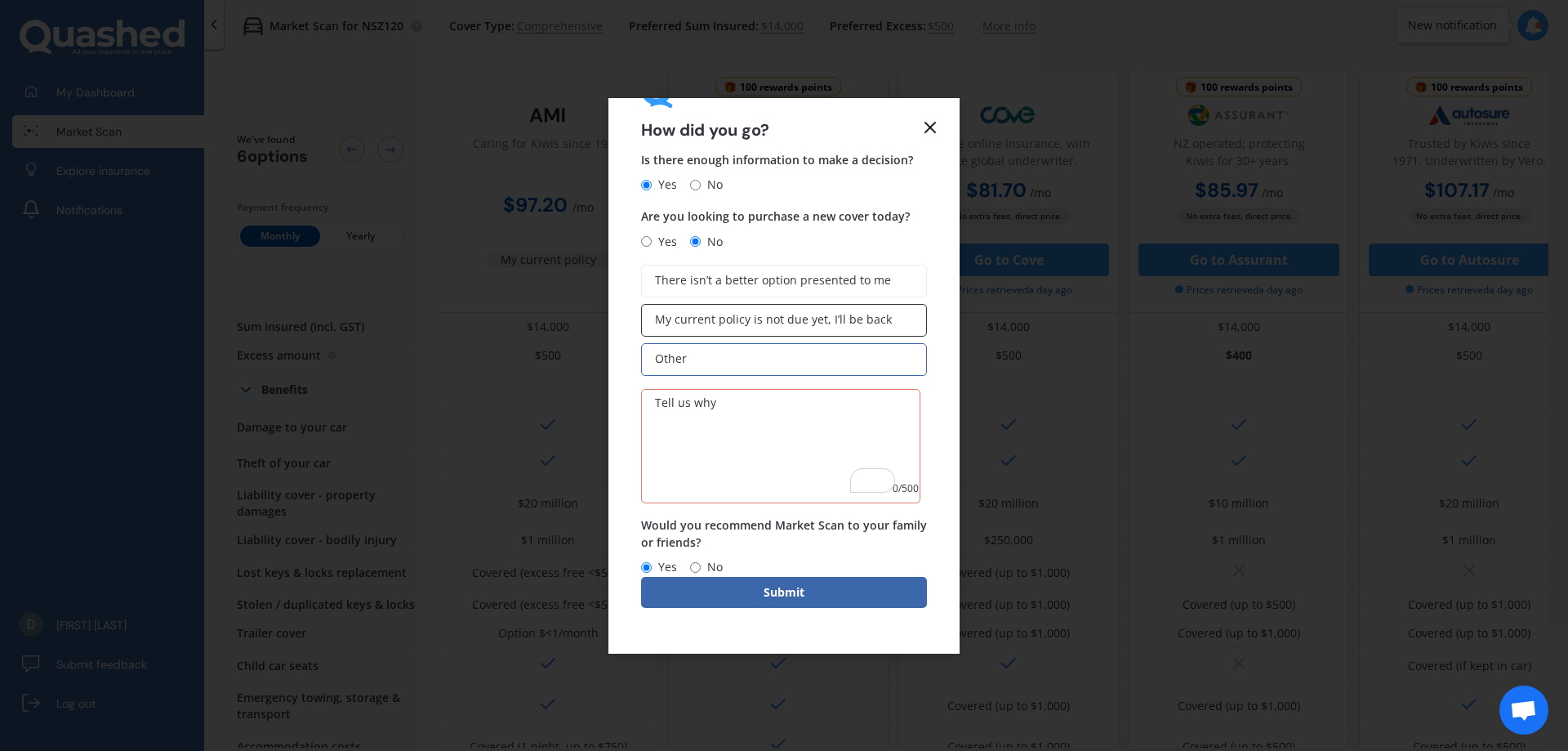 click on "My current policy is not due yet, I’ll be back" at bounding box center (773, 320) 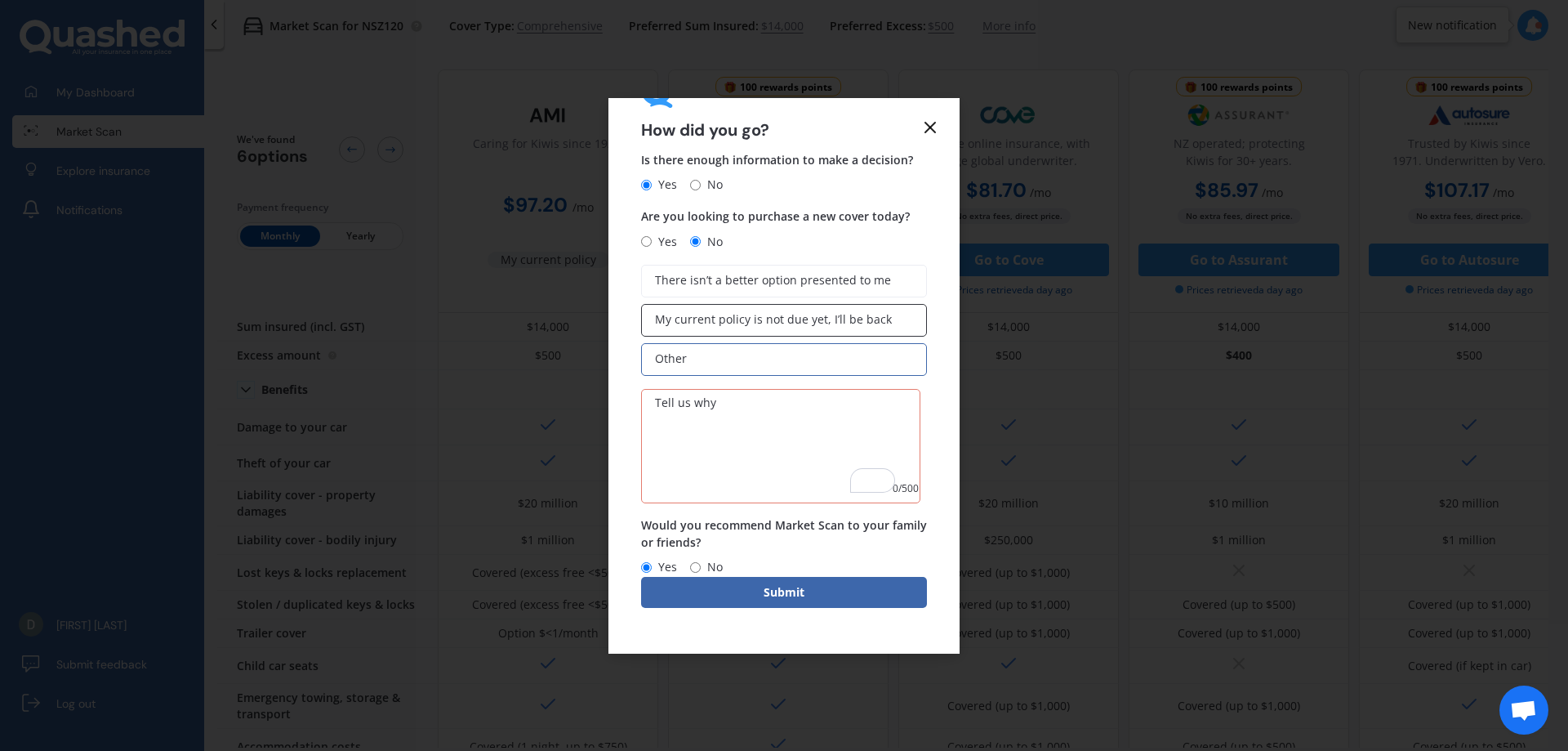 click on "My current policy is not due yet, I’ll be back" at bounding box center (0, 0) 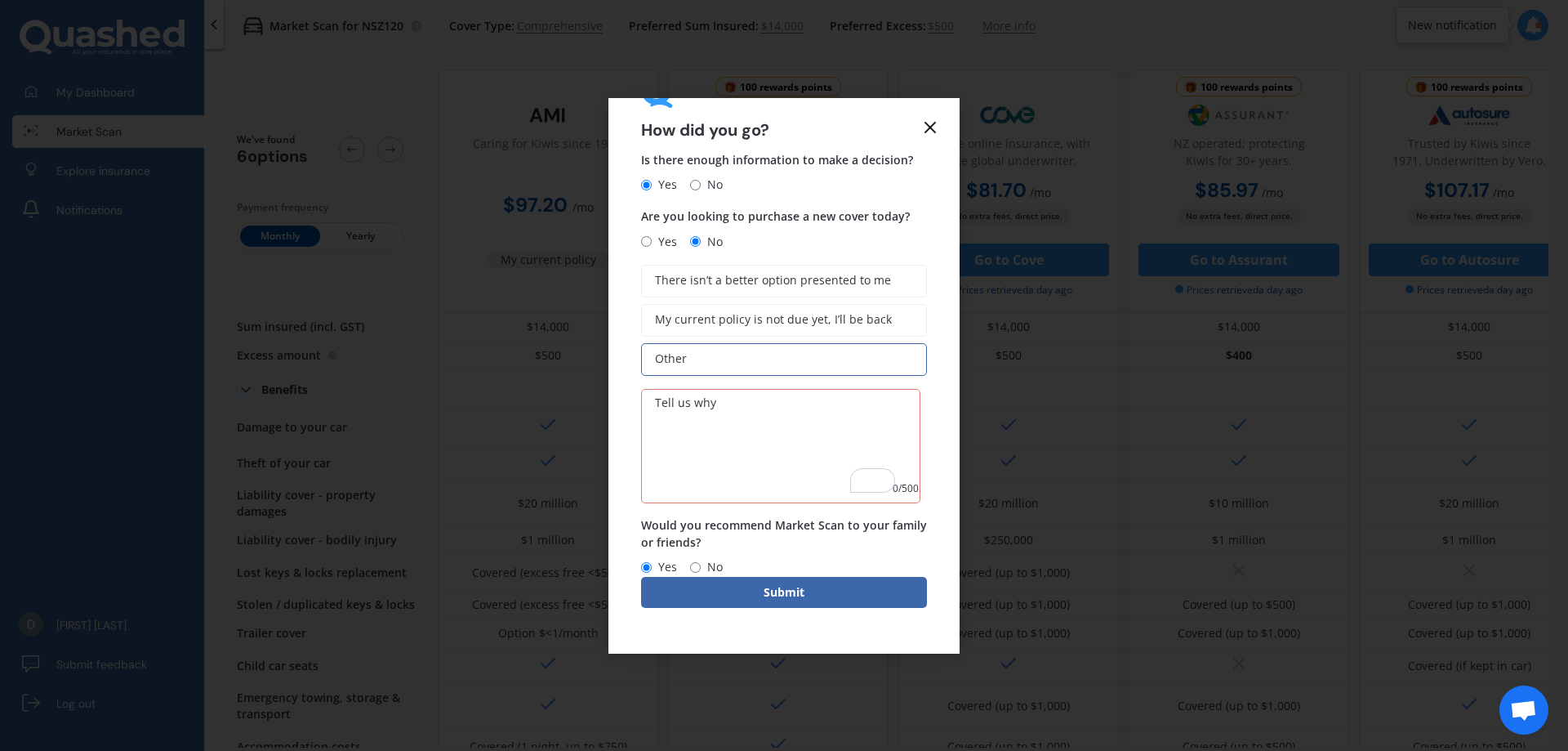 scroll, scrollTop: 24, scrollLeft: 0, axis: vertical 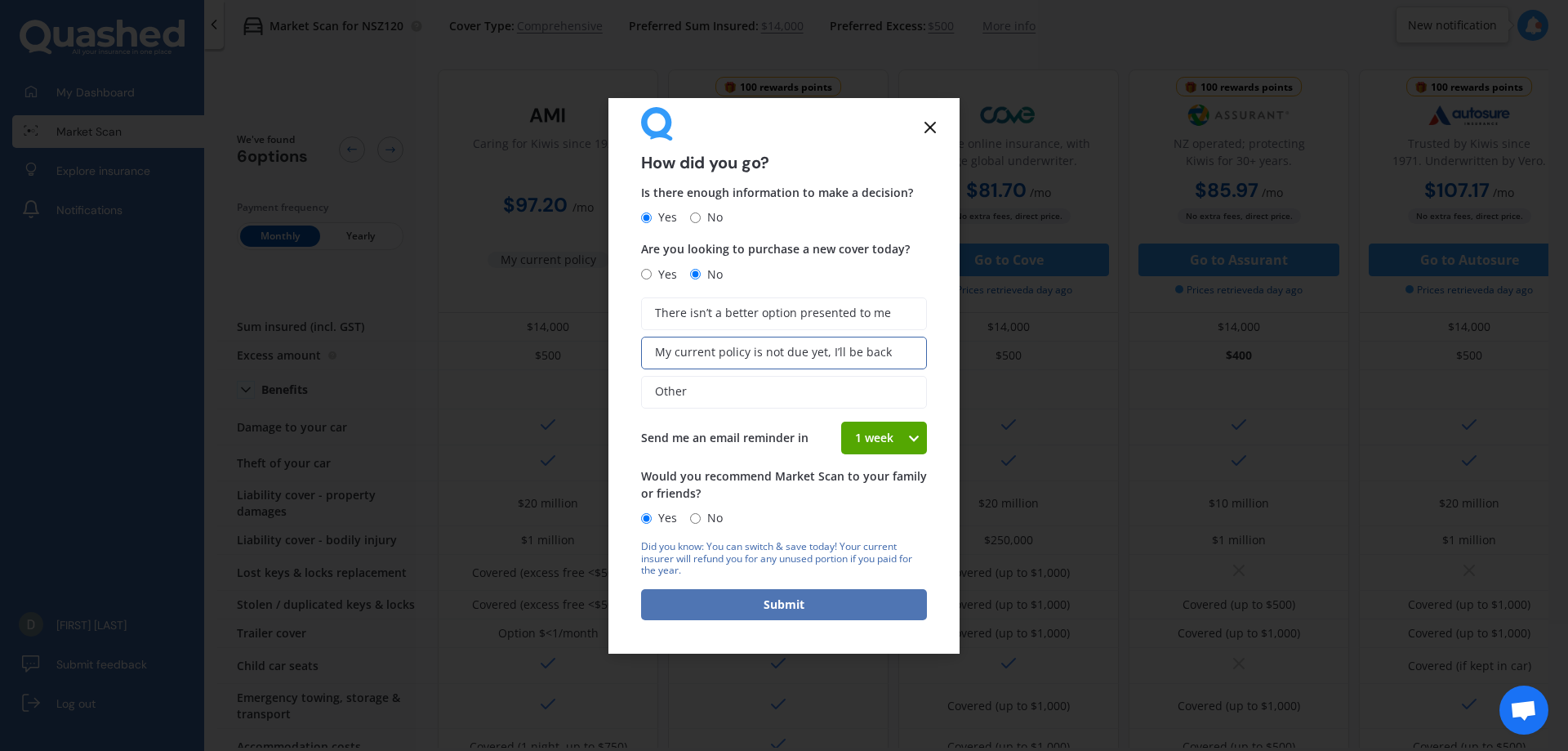 click on "Submit" at bounding box center (784, 605) 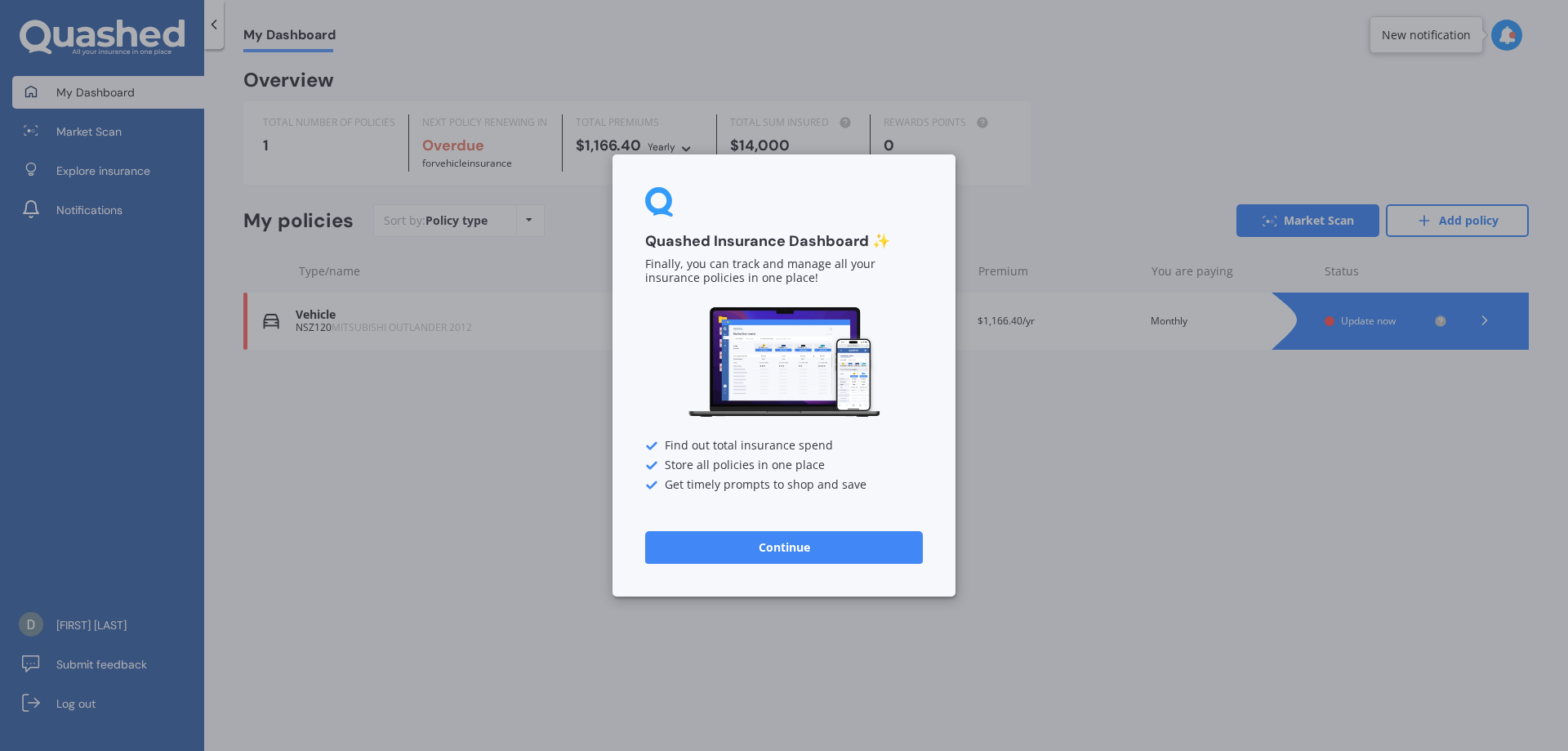 click on "Continue" at bounding box center [784, 548] 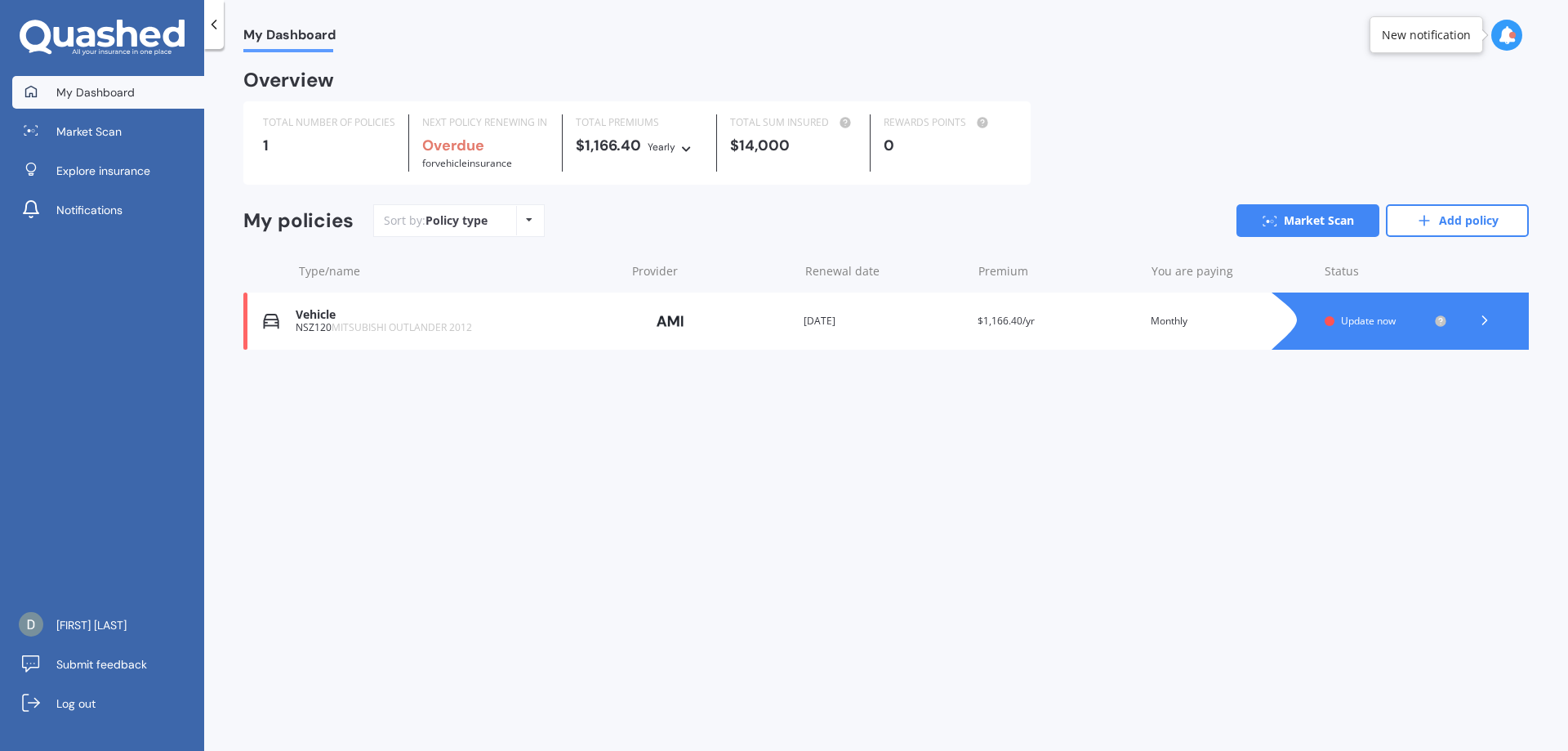 click 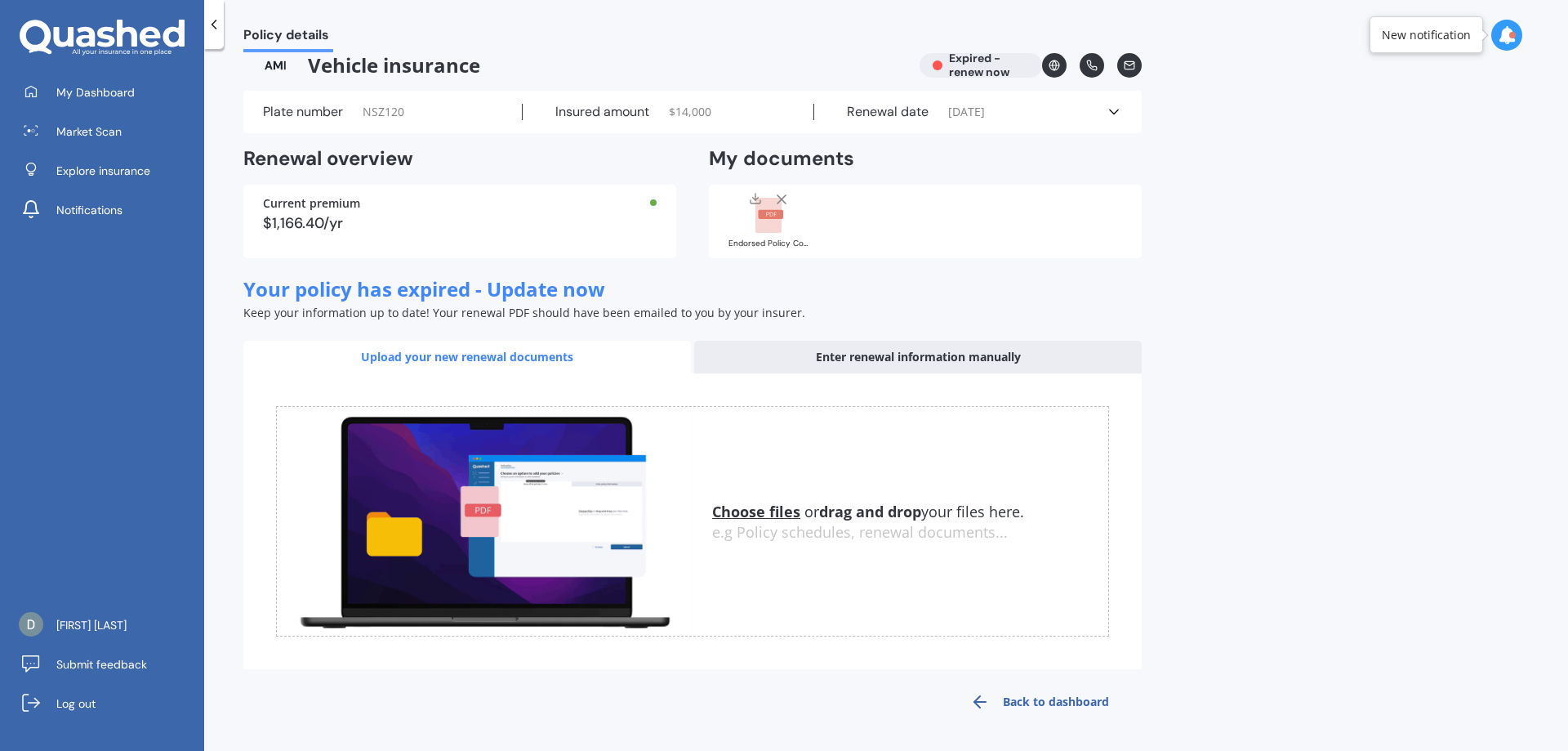 scroll, scrollTop: 0, scrollLeft: 0, axis: both 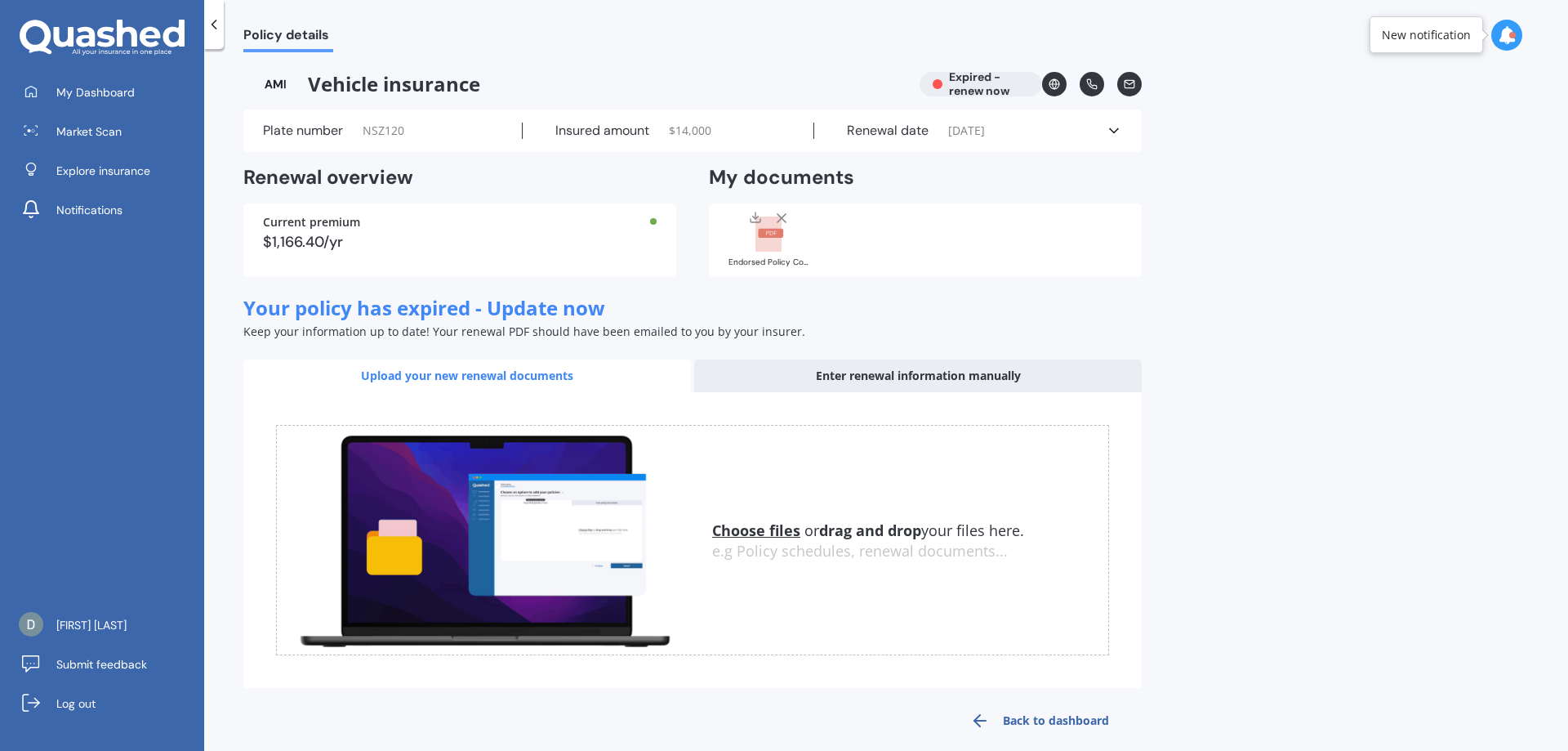 click 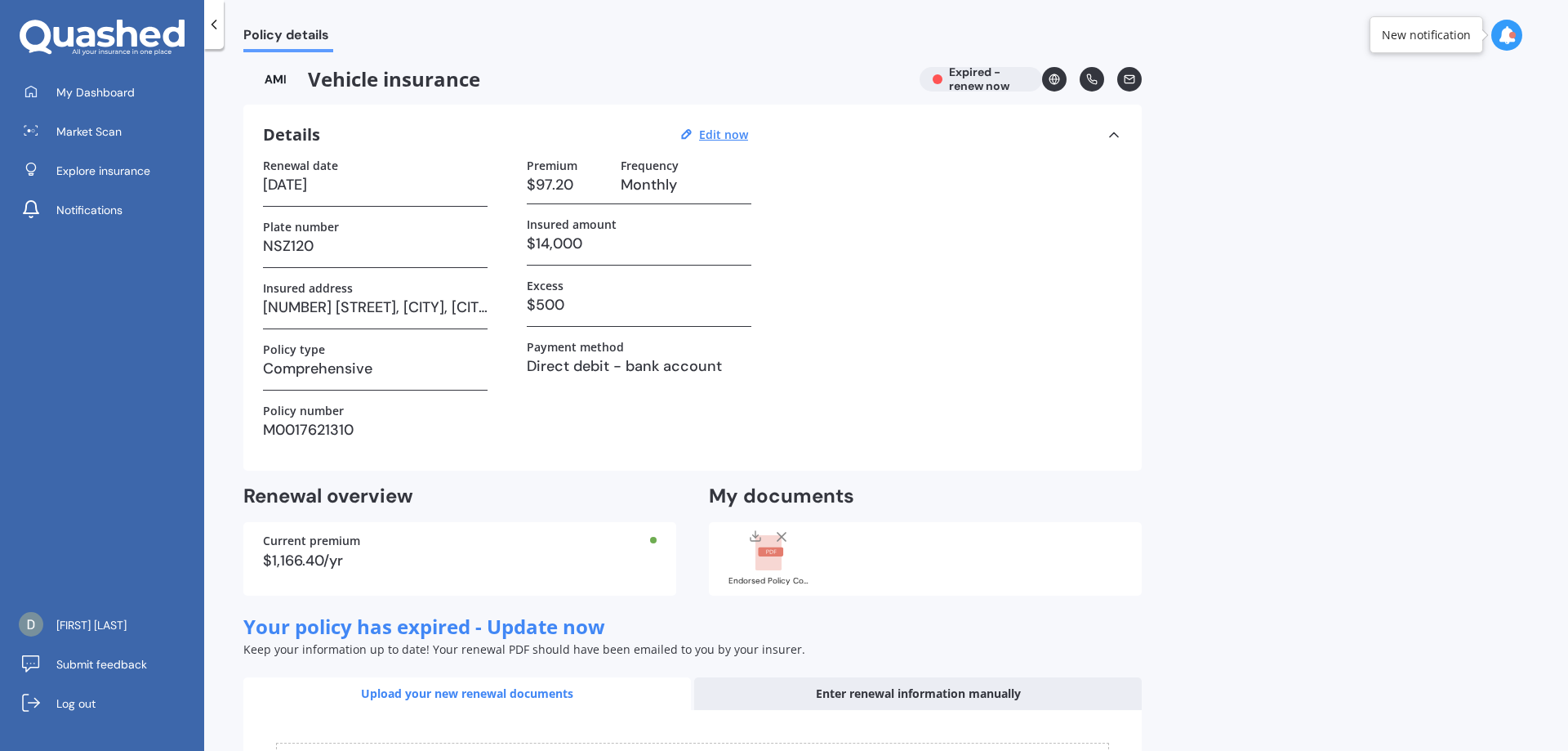 scroll, scrollTop: 0, scrollLeft: 0, axis: both 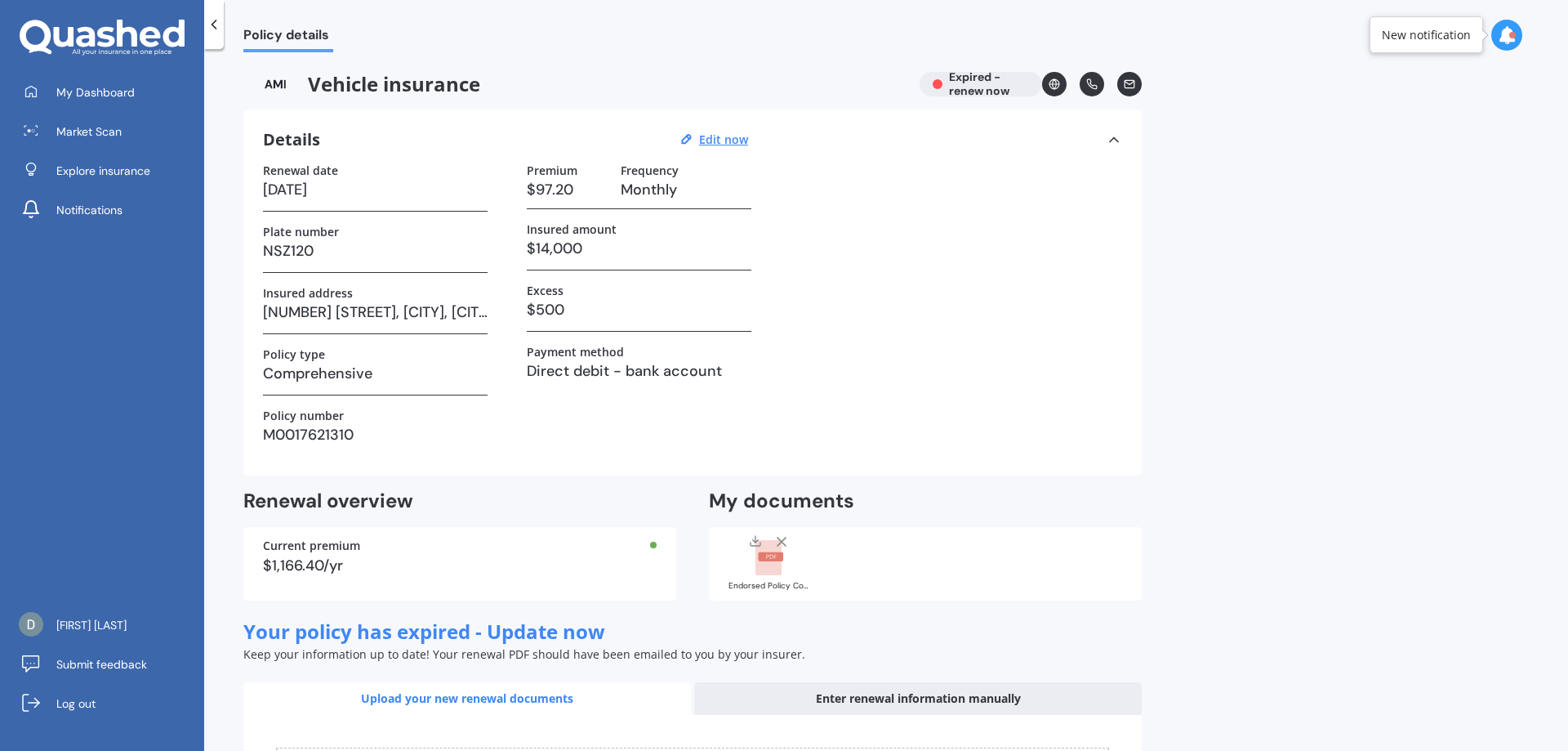 click 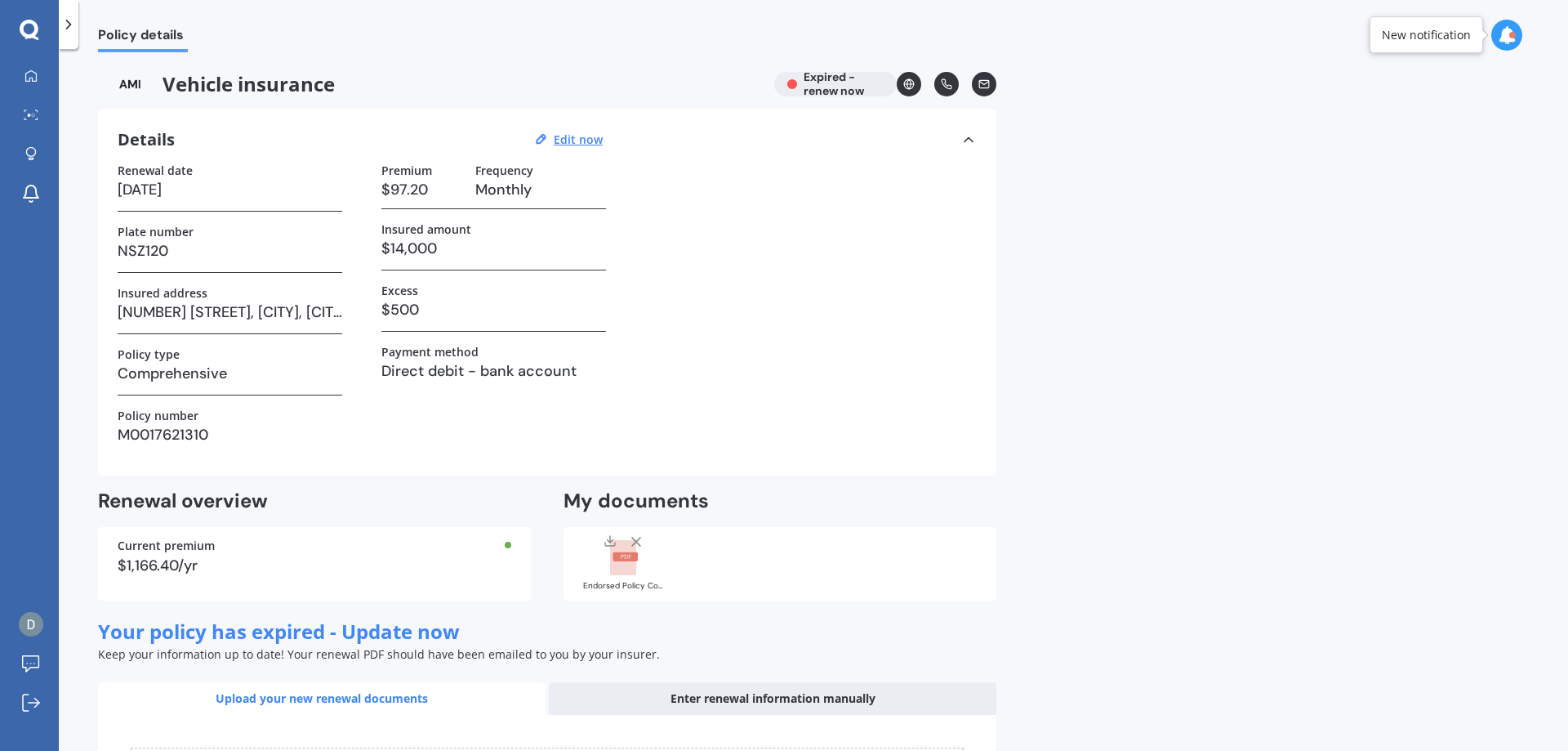 click 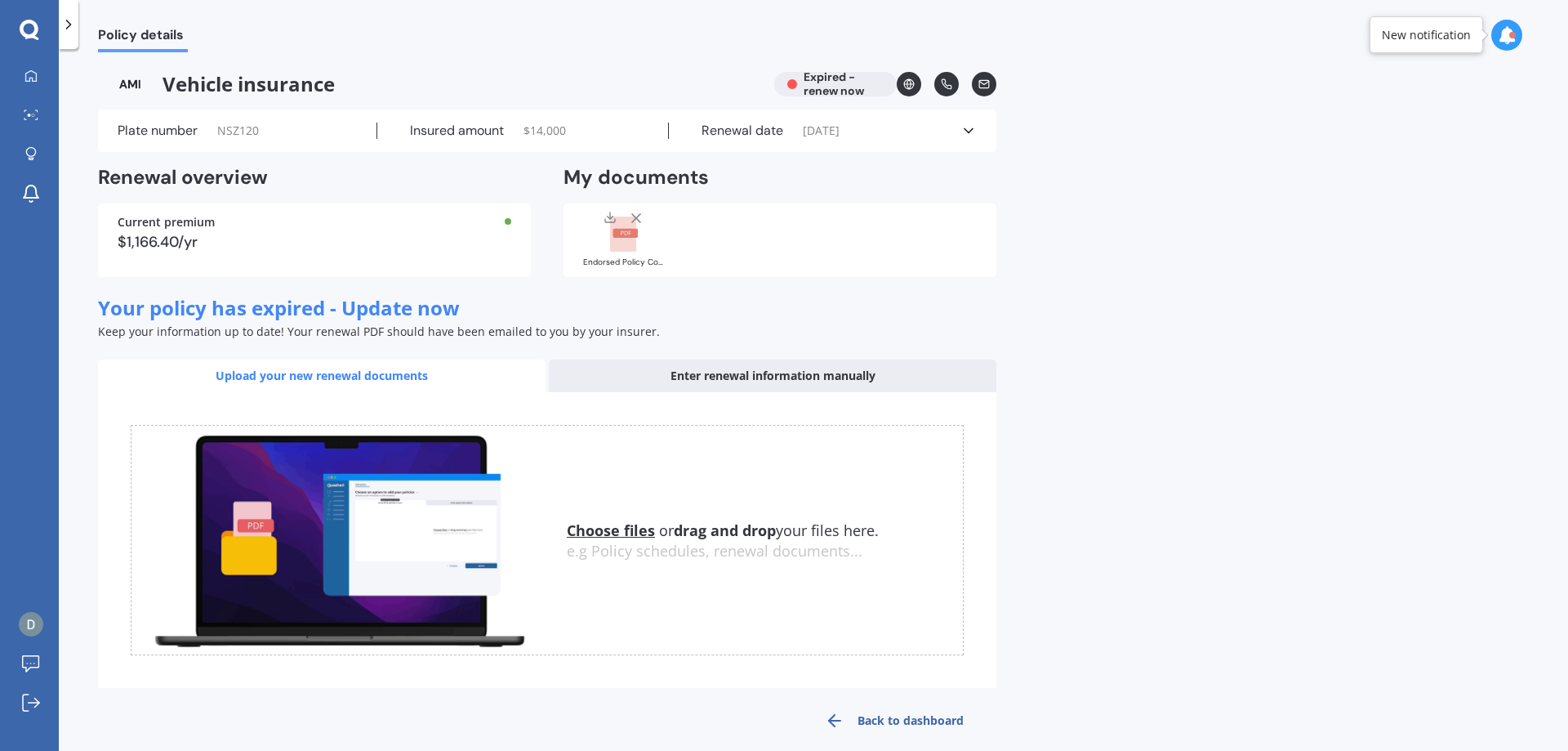 click 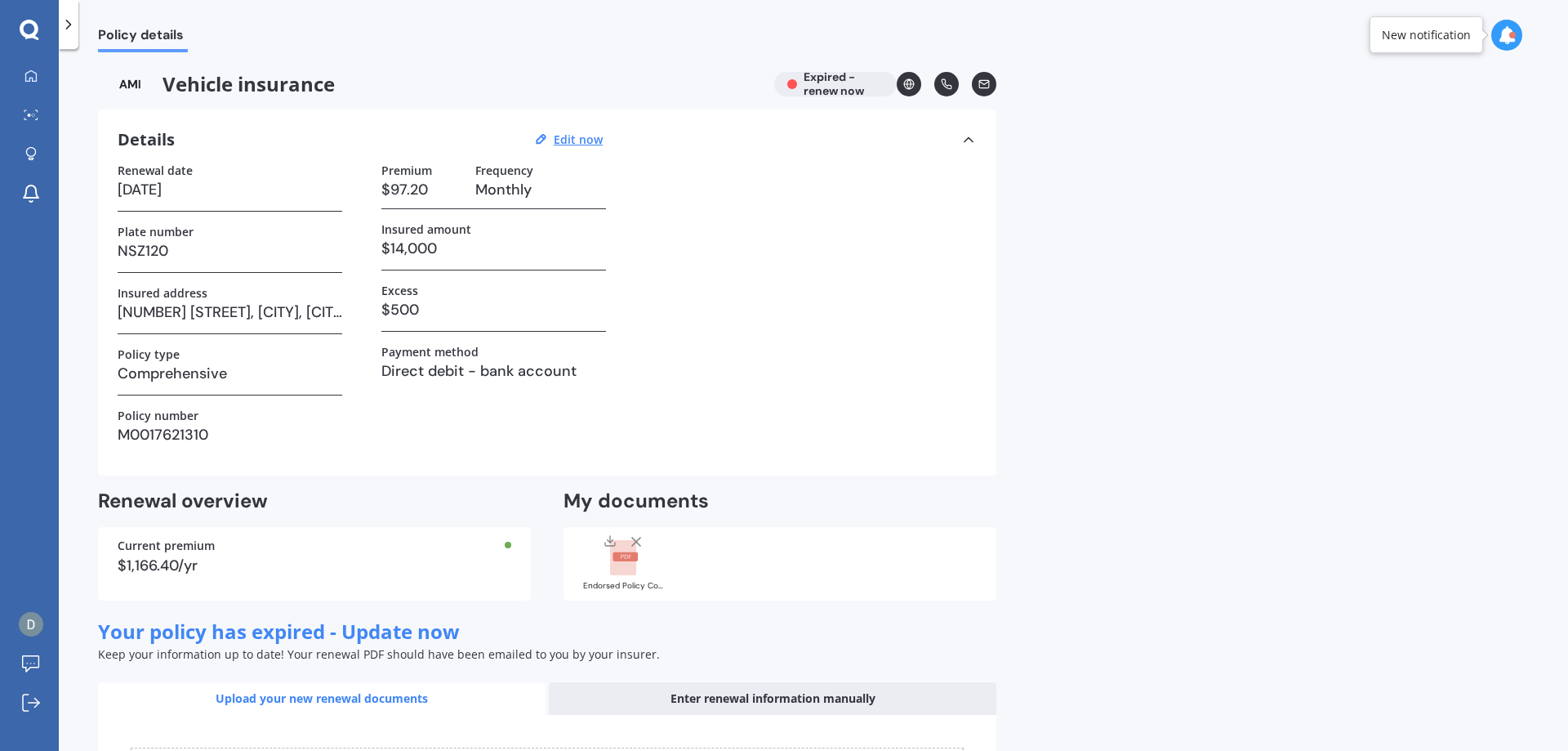 click 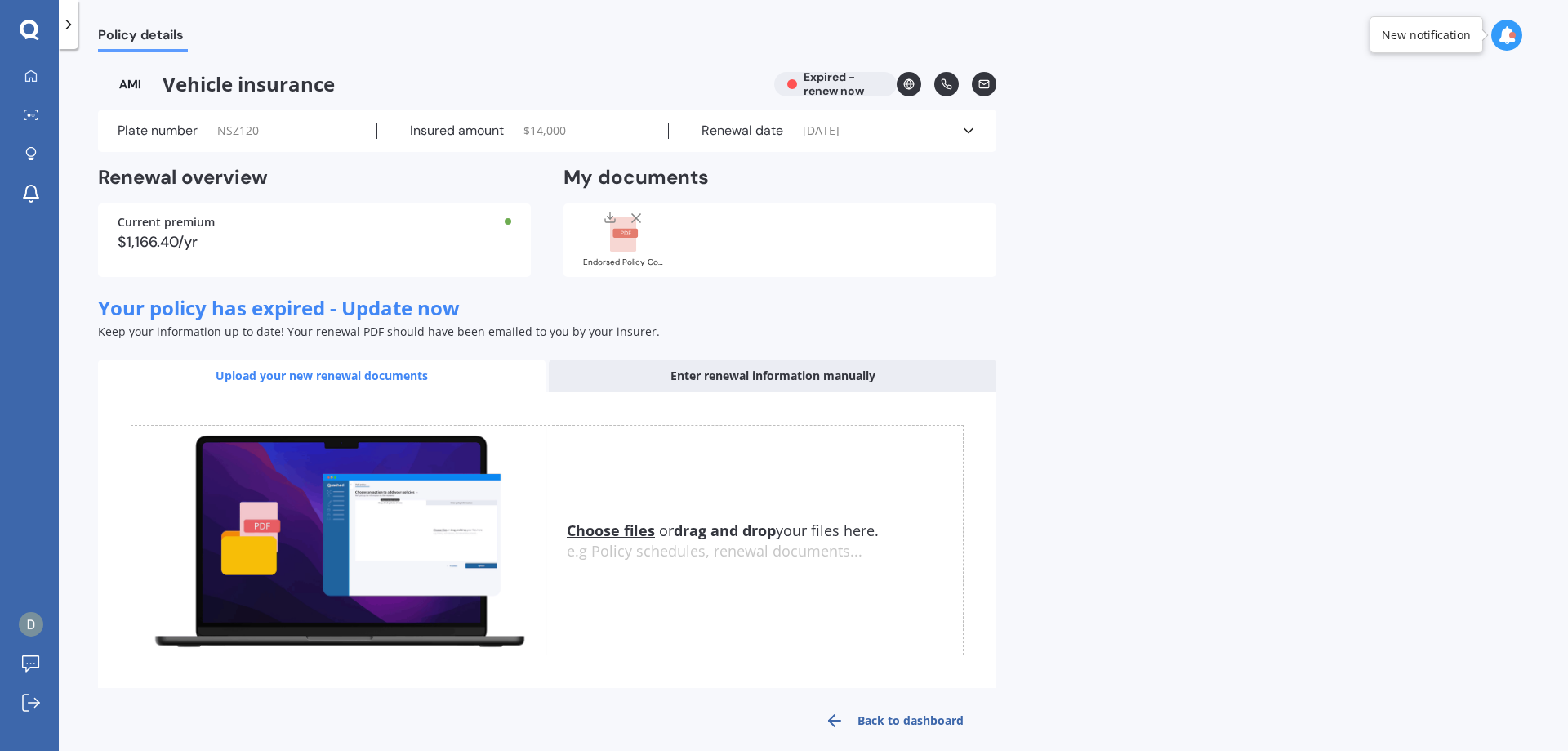 click on "Enter renewal information manually" at bounding box center (773, 376) 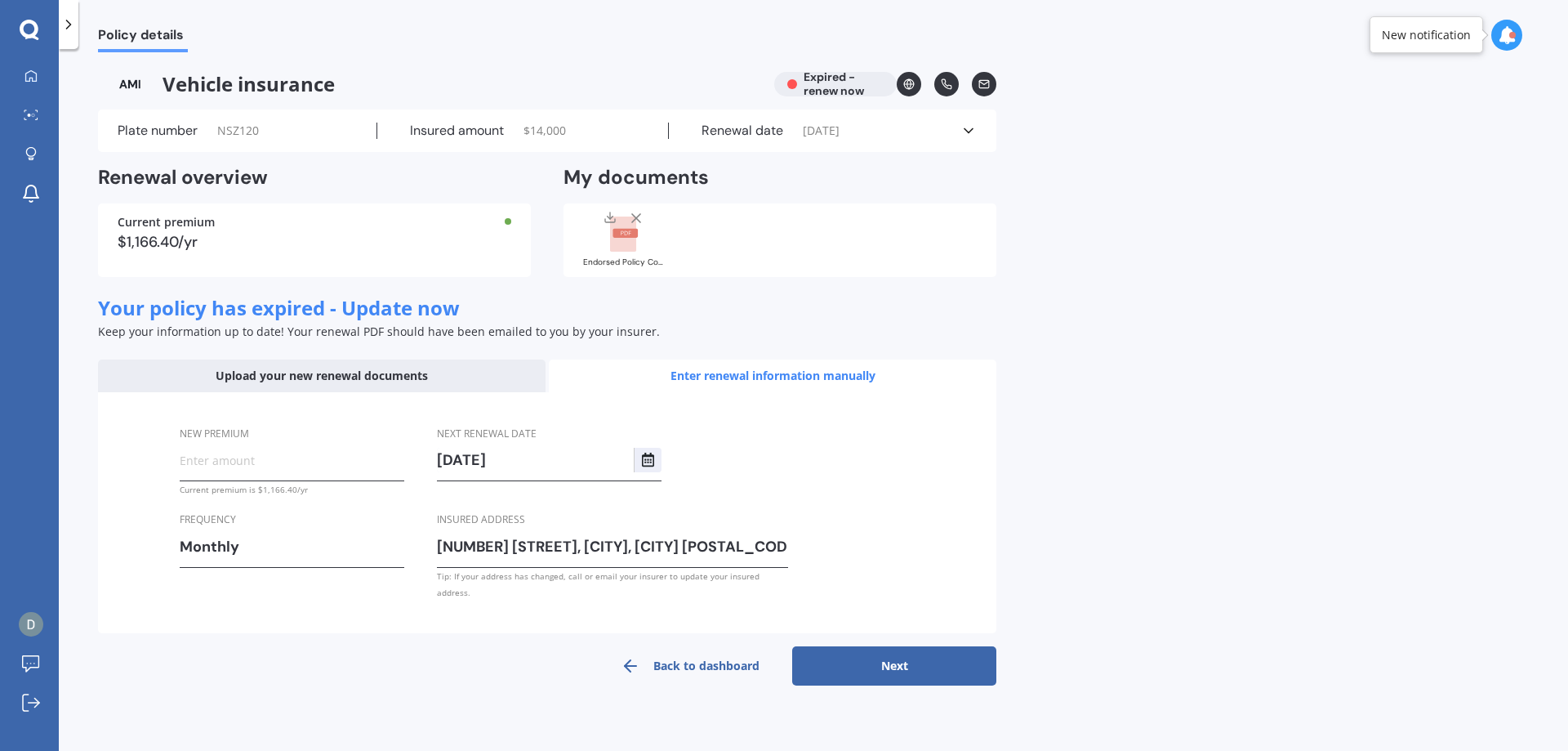 click on "Upload your new renewal documents" at bounding box center (322, 376) 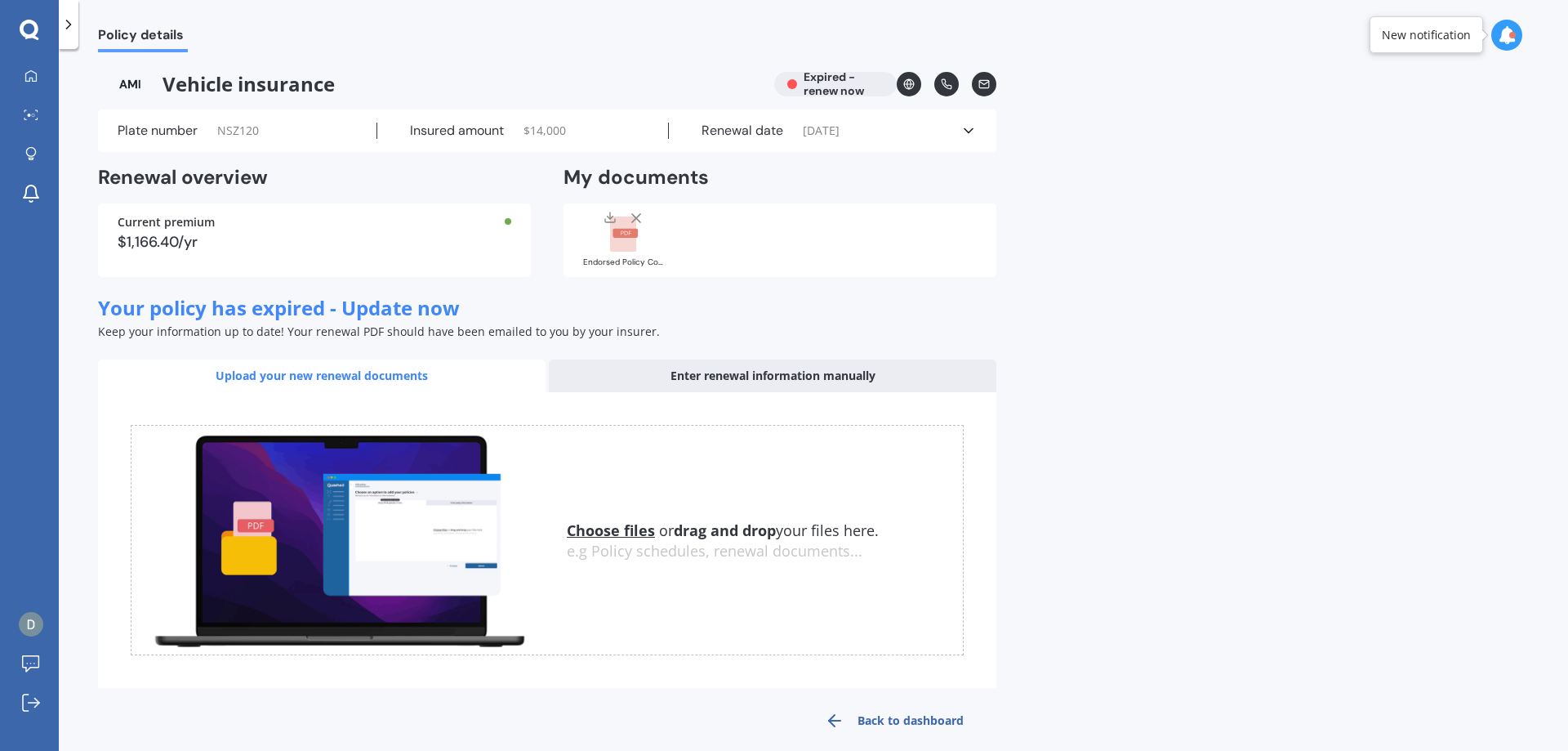 scroll, scrollTop: 19, scrollLeft: 0, axis: vertical 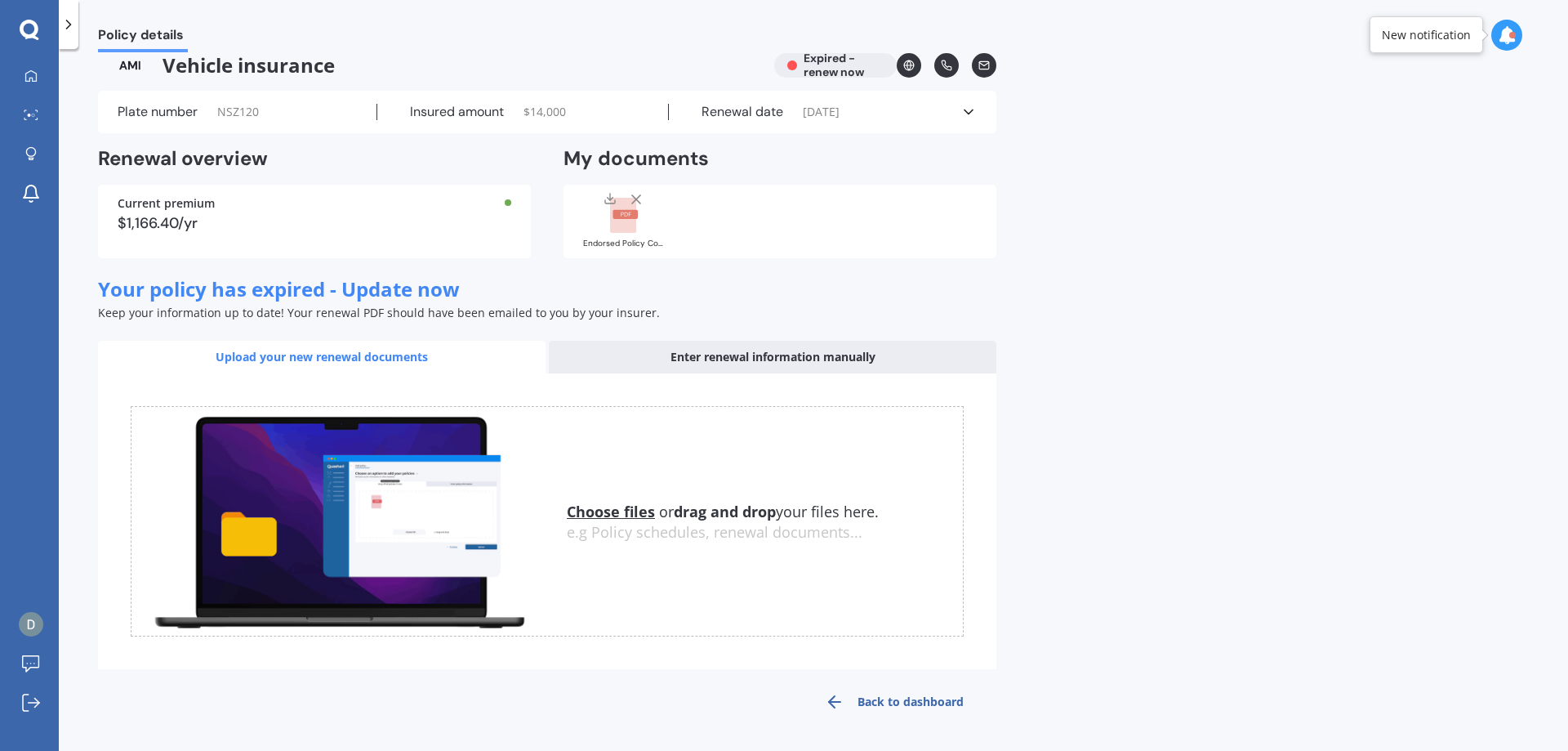 click on "Your policy has expired - Update now Keep your information up to date! Your renewal PDF should have been emailed to you by your insurer. Upload your new renewal documents Enter renewal information manually Uploading Choose files or drag and drop your files here. Choose files or photos e.g Policy schedules, renewal documents... The file name already exists, would you like to replace it? Confirm Cancel Back to dashboard" at bounding box center [547, 500] 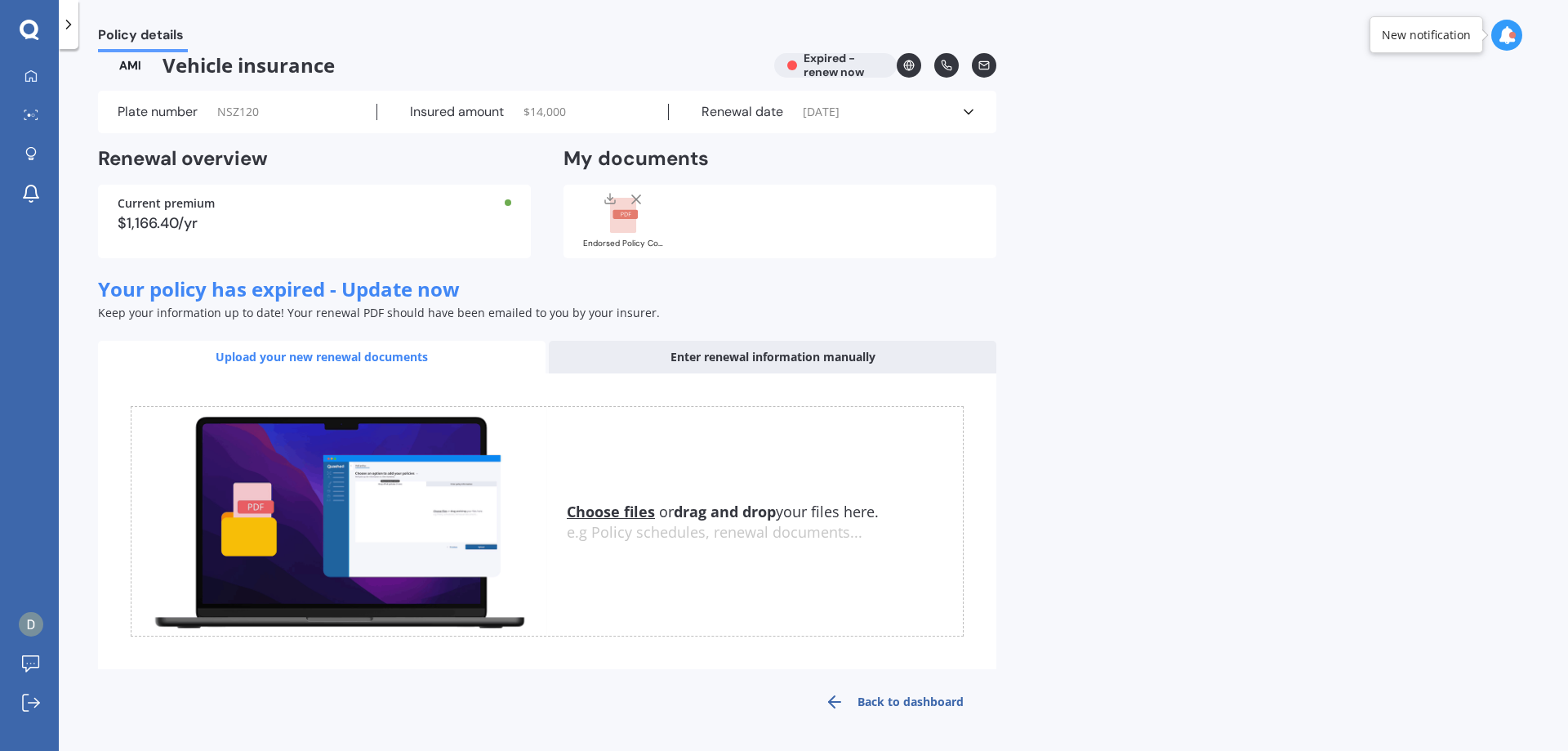 click on "Enter renewal information manually" at bounding box center [773, 357] 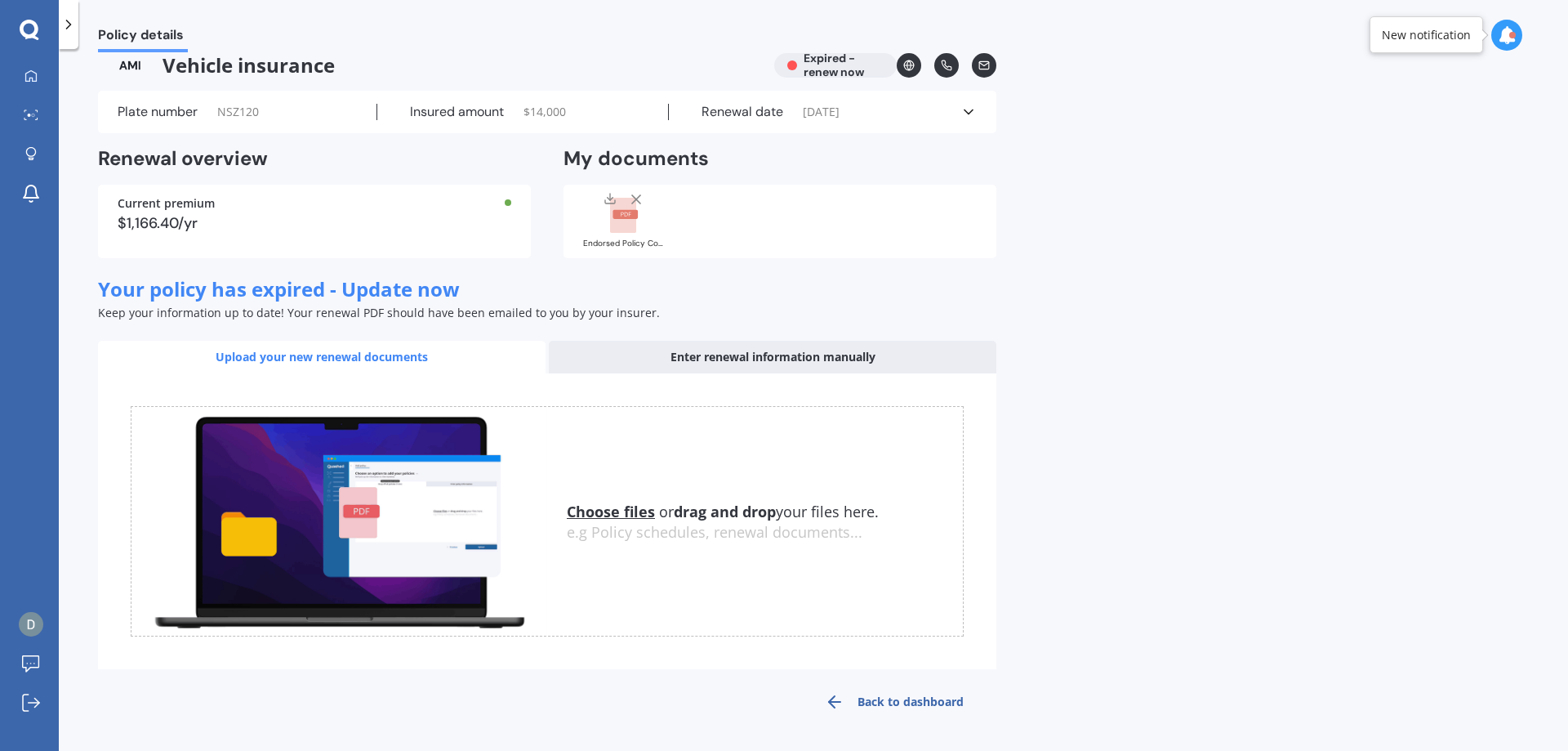 scroll, scrollTop: 0, scrollLeft: 0, axis: both 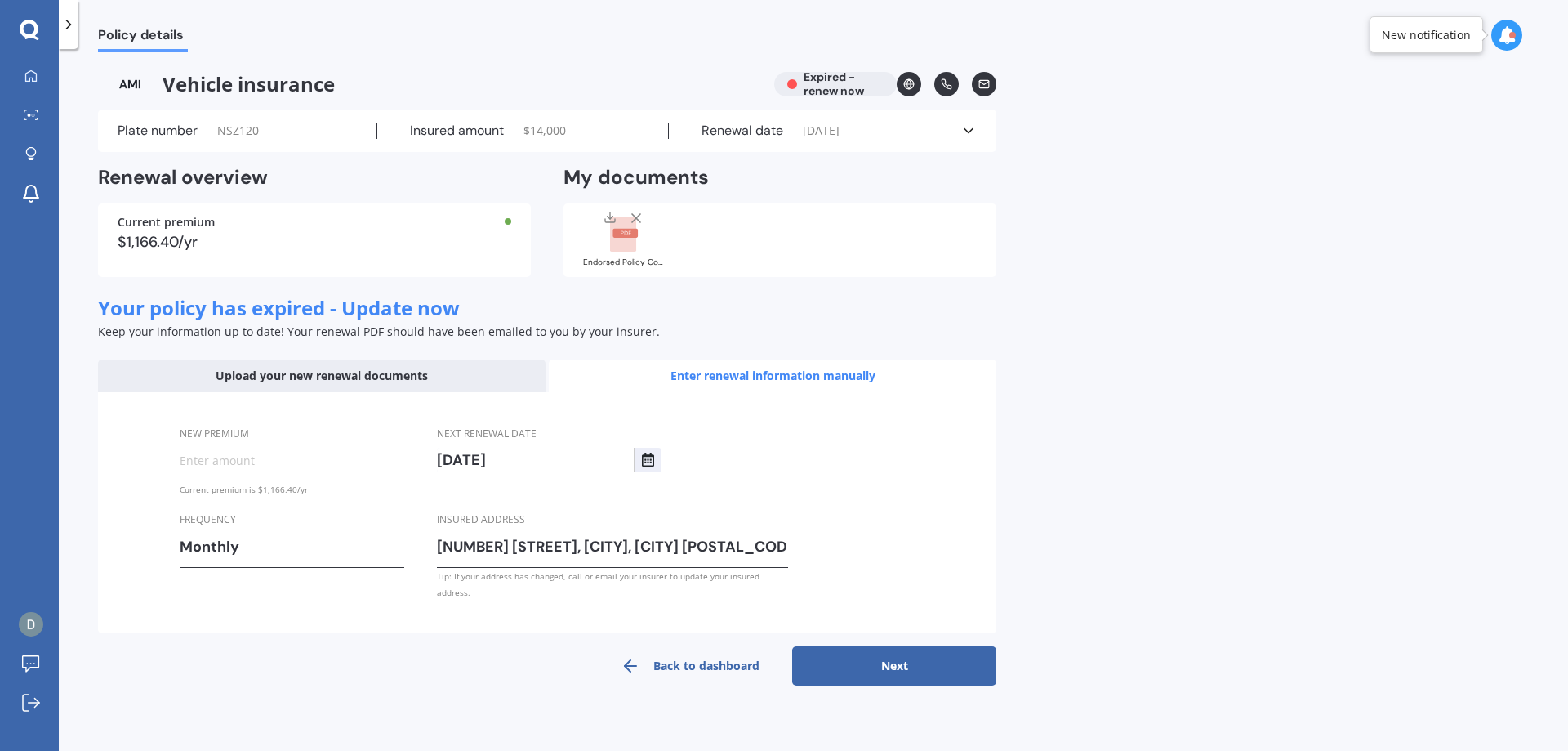click 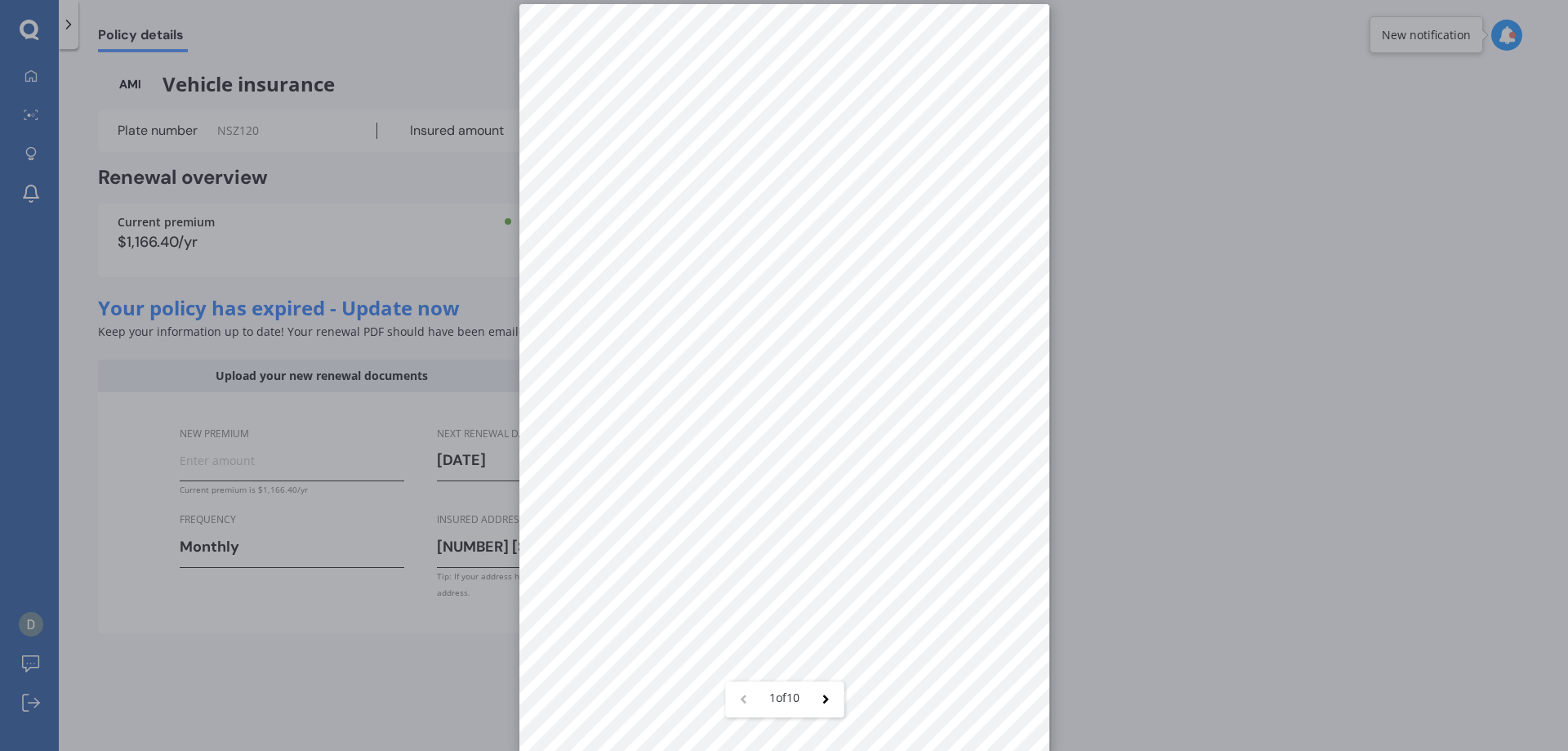 scroll, scrollTop: 23, scrollLeft: 0, axis: vertical 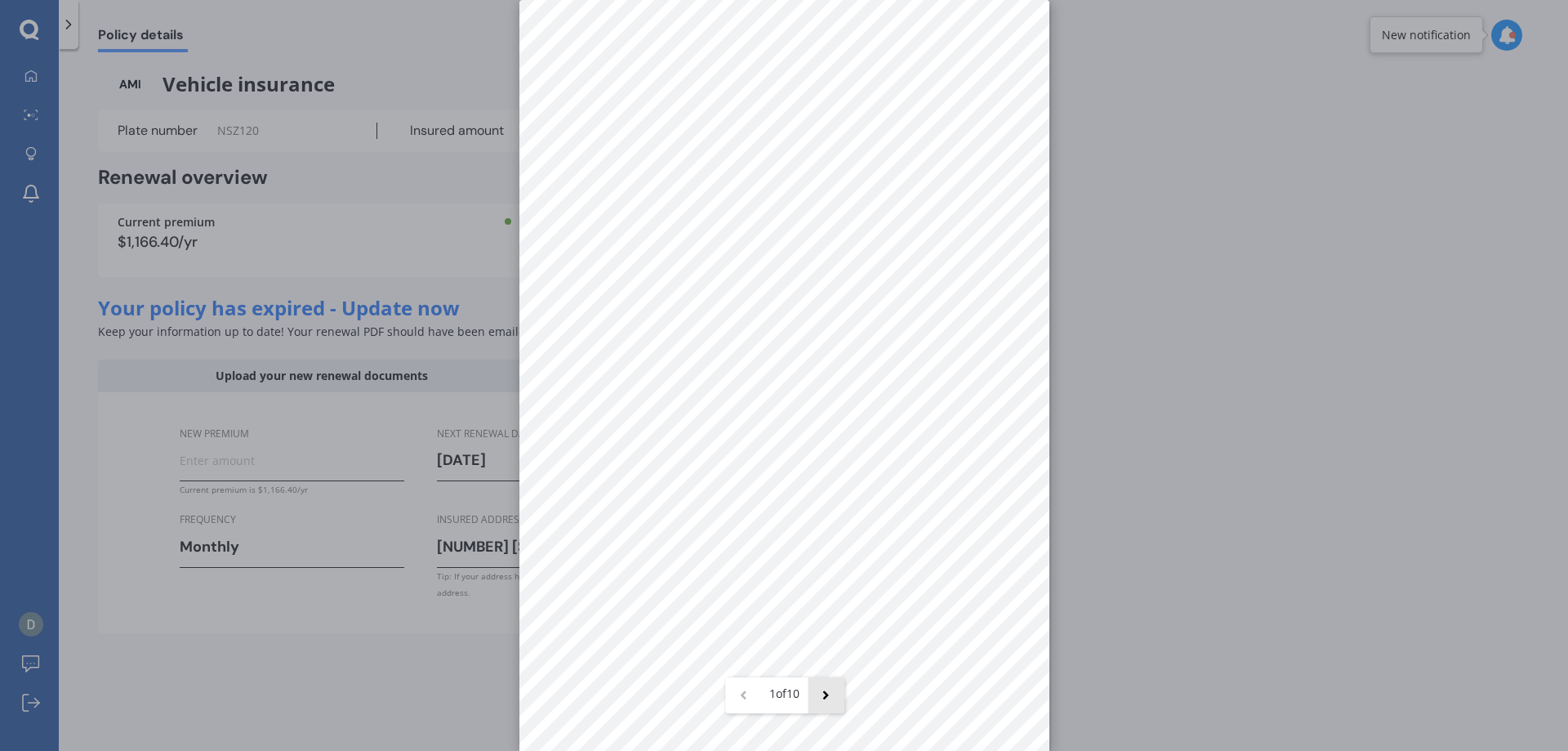 click at bounding box center [826, 695] 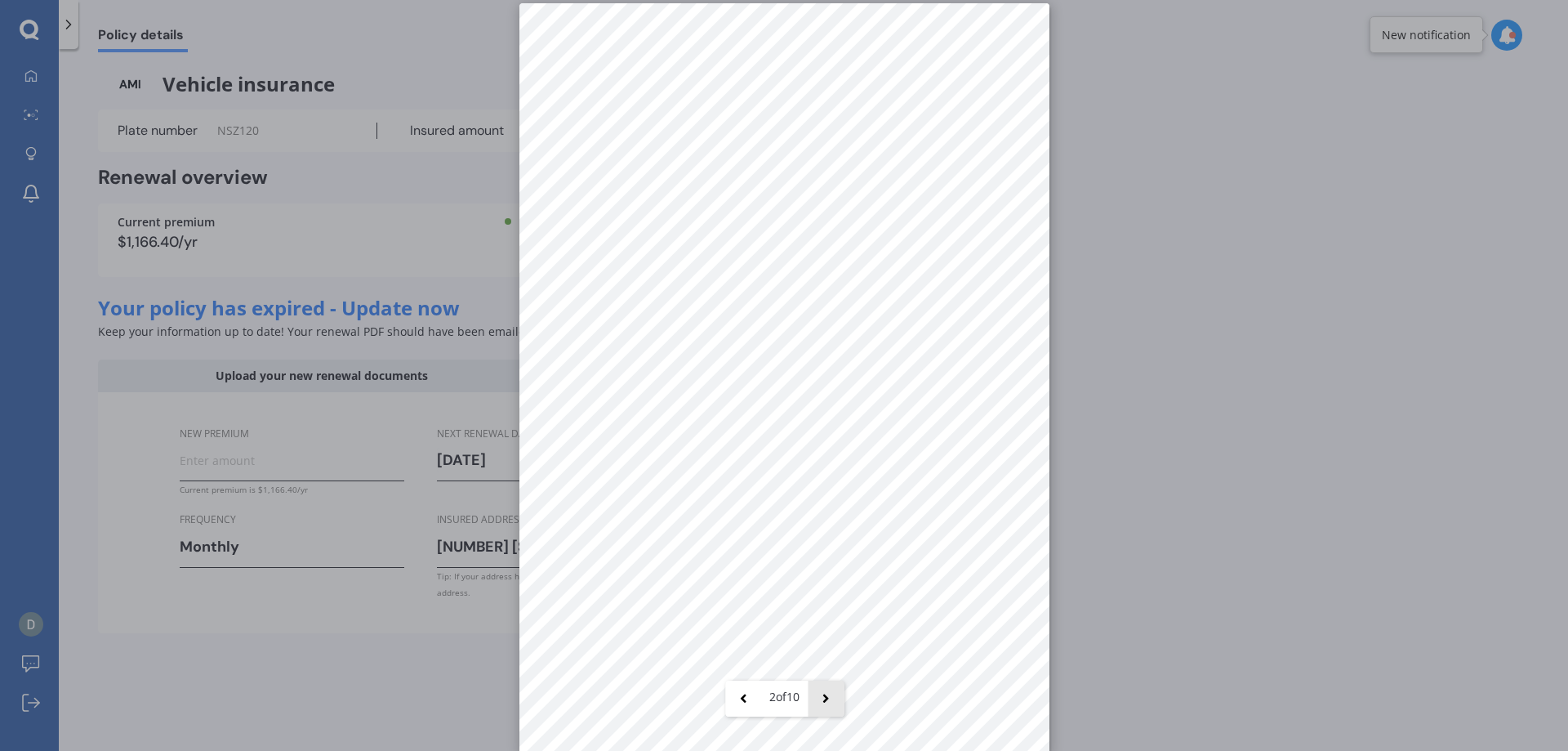 scroll, scrollTop: 23, scrollLeft: 0, axis: vertical 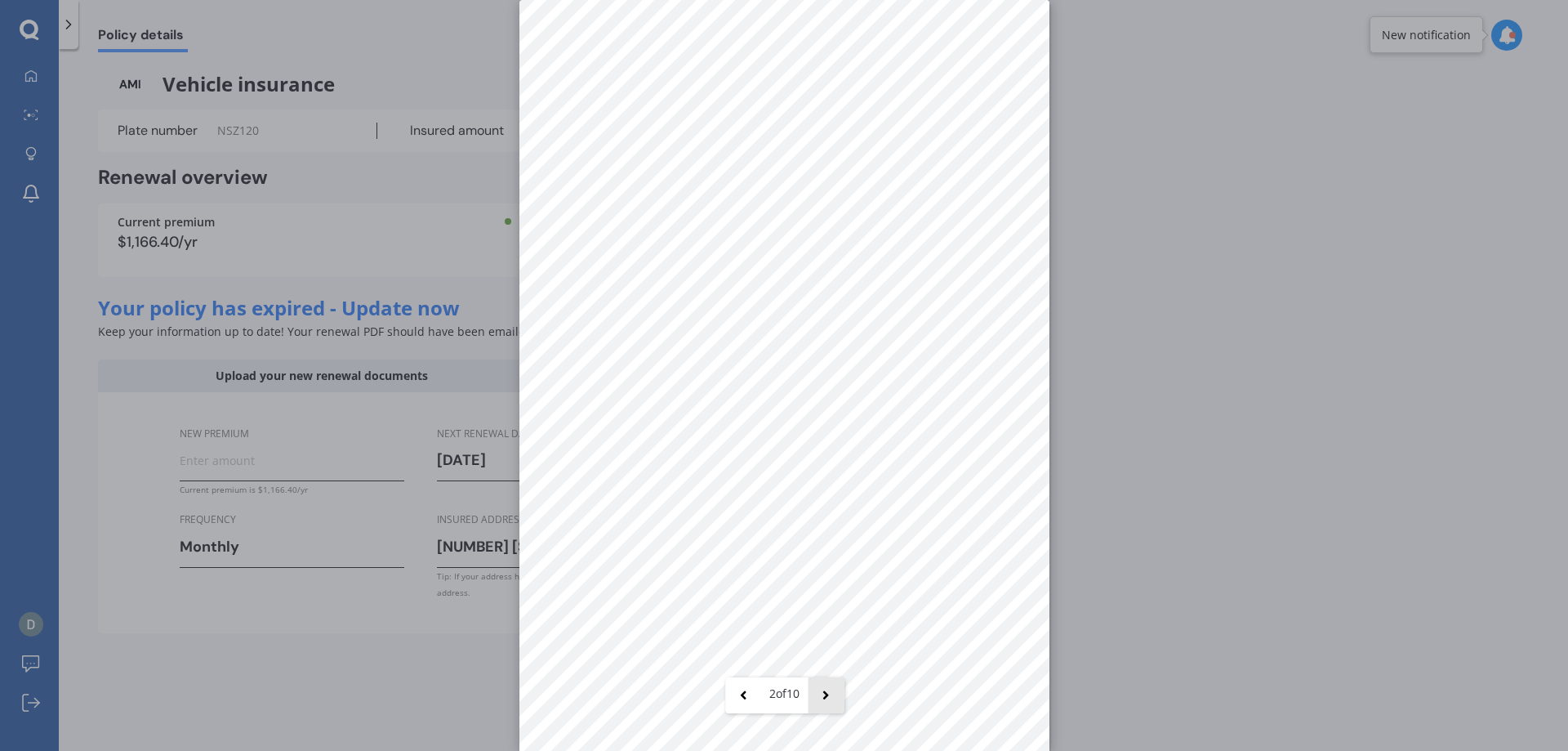 click at bounding box center [826, 695] 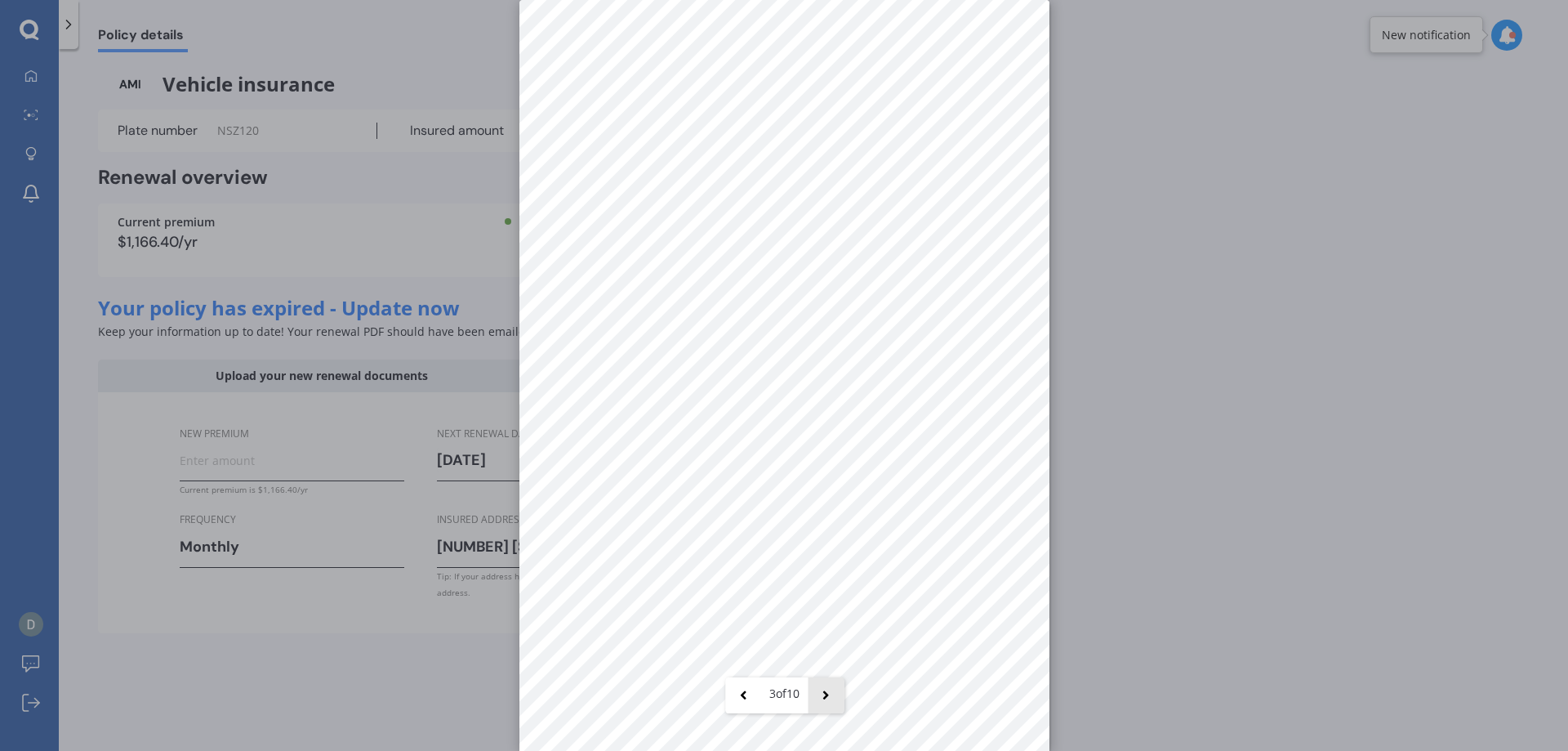 scroll, scrollTop: 0, scrollLeft: 0, axis: both 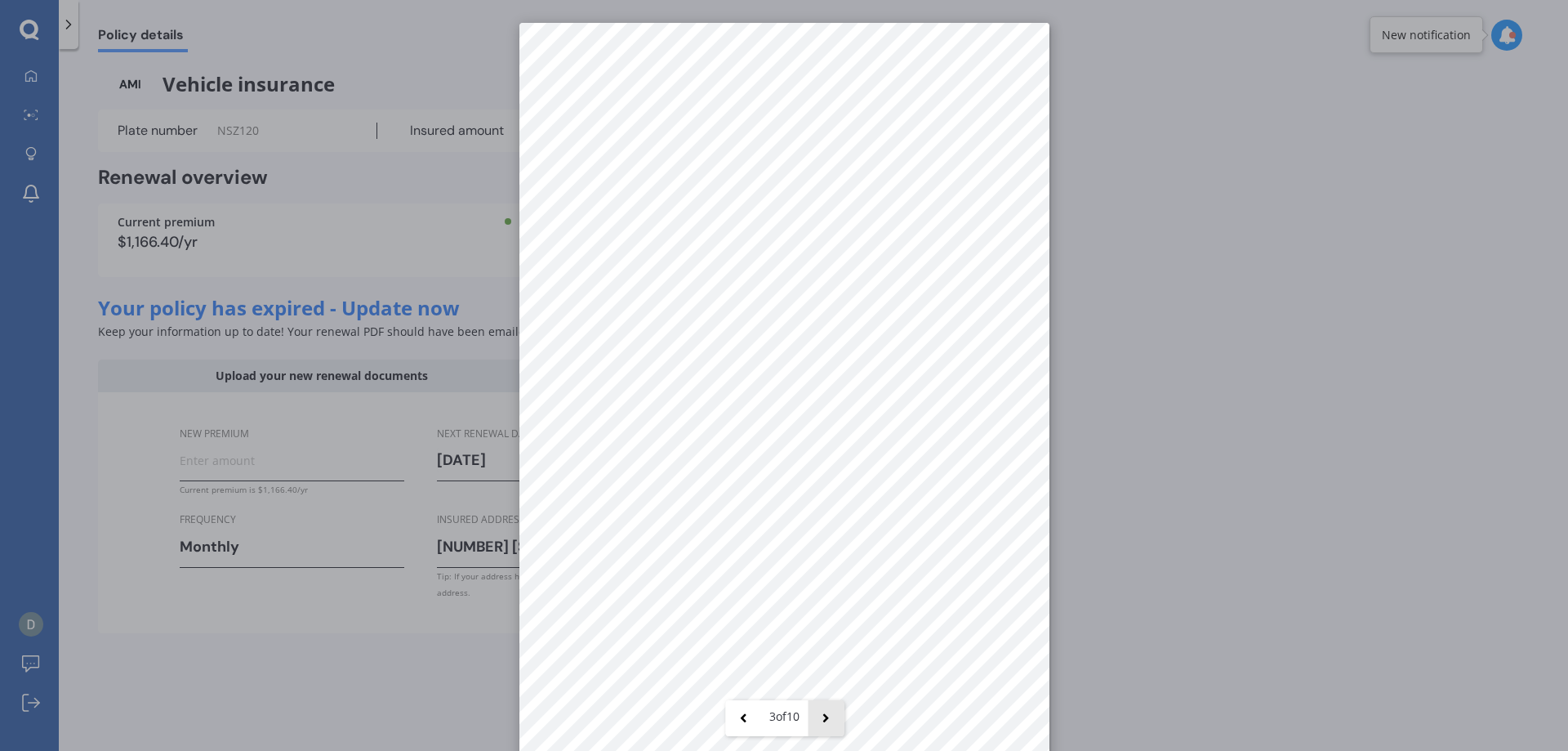 click at bounding box center (826, 718) 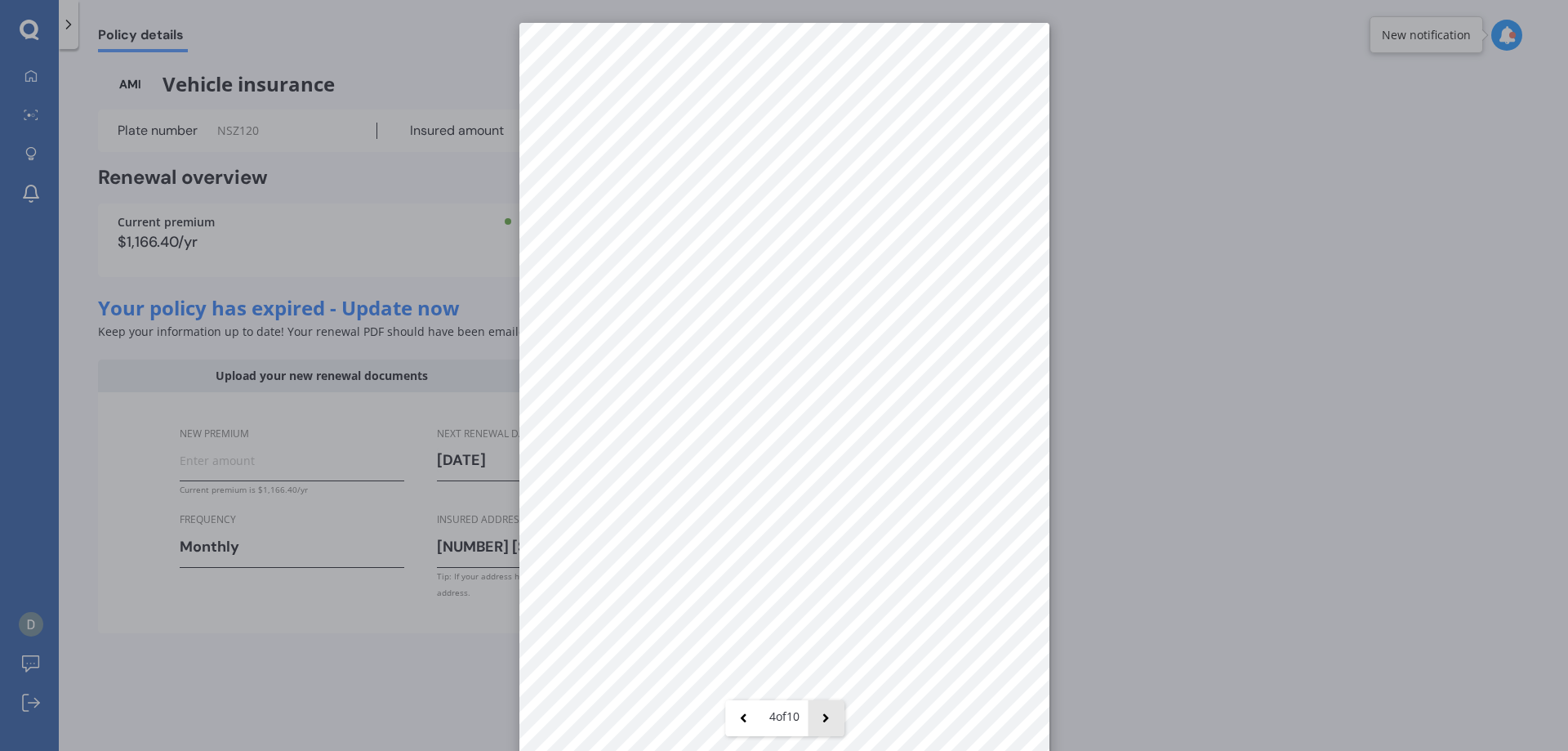 click at bounding box center [826, 718] 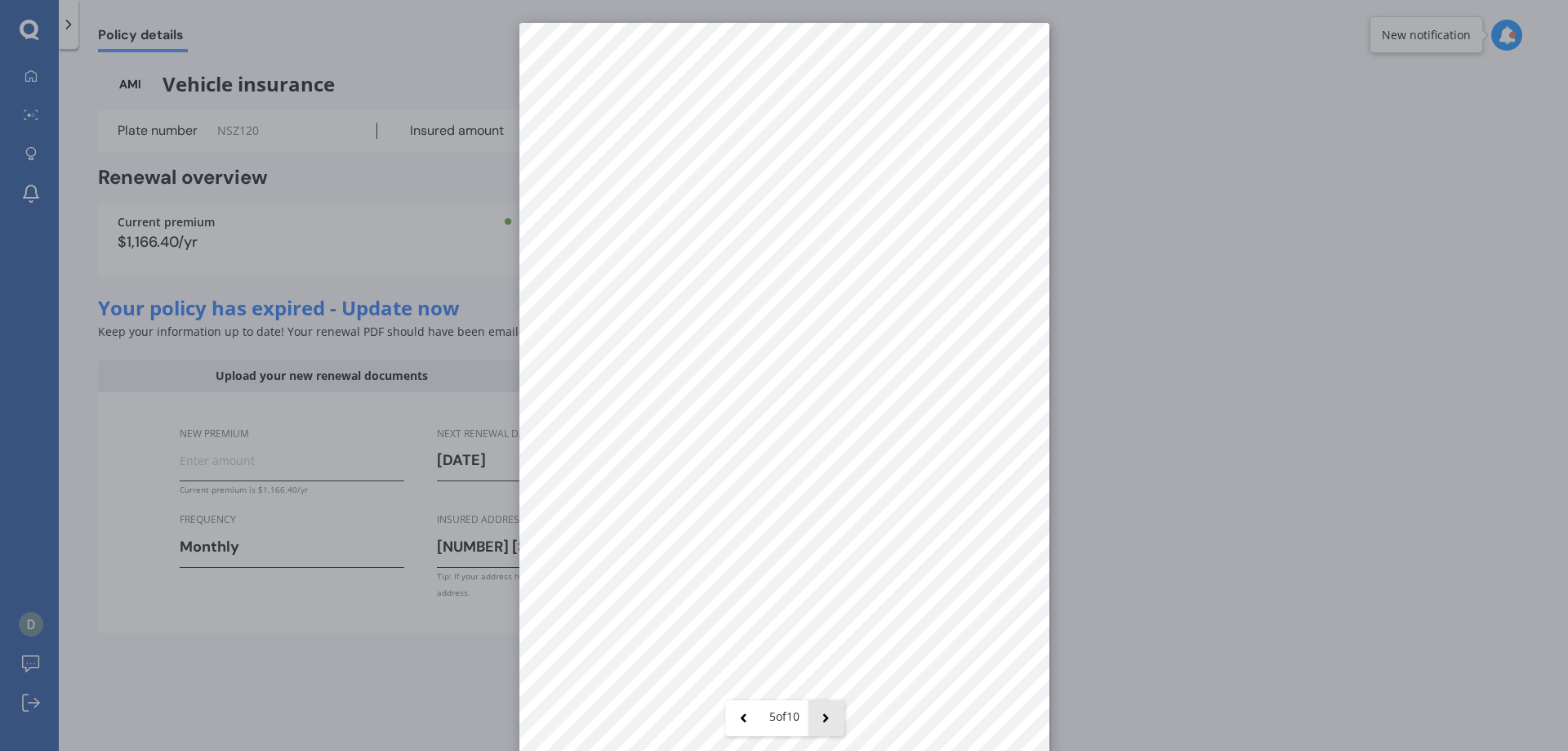 click at bounding box center [826, 718] 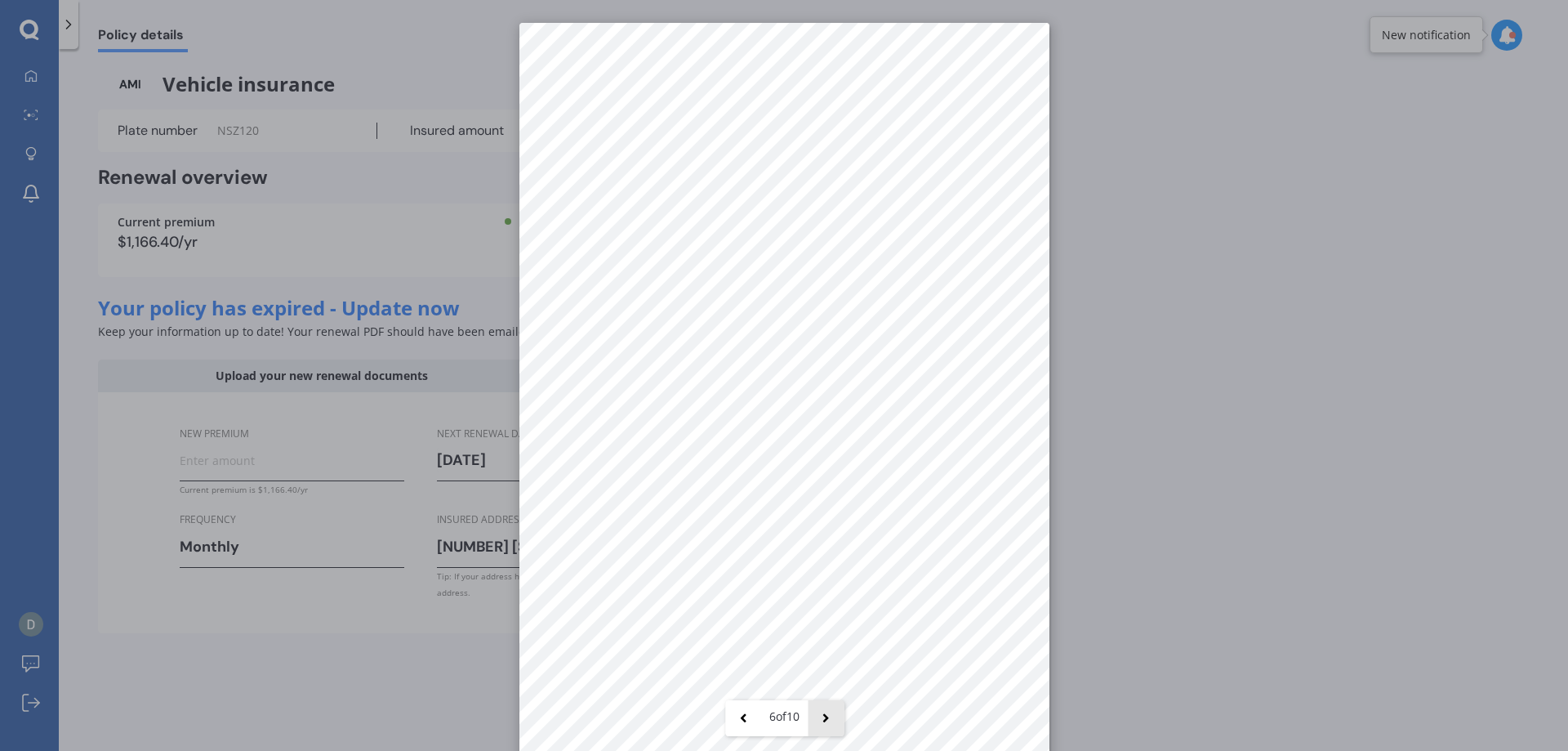 click at bounding box center (826, 718) 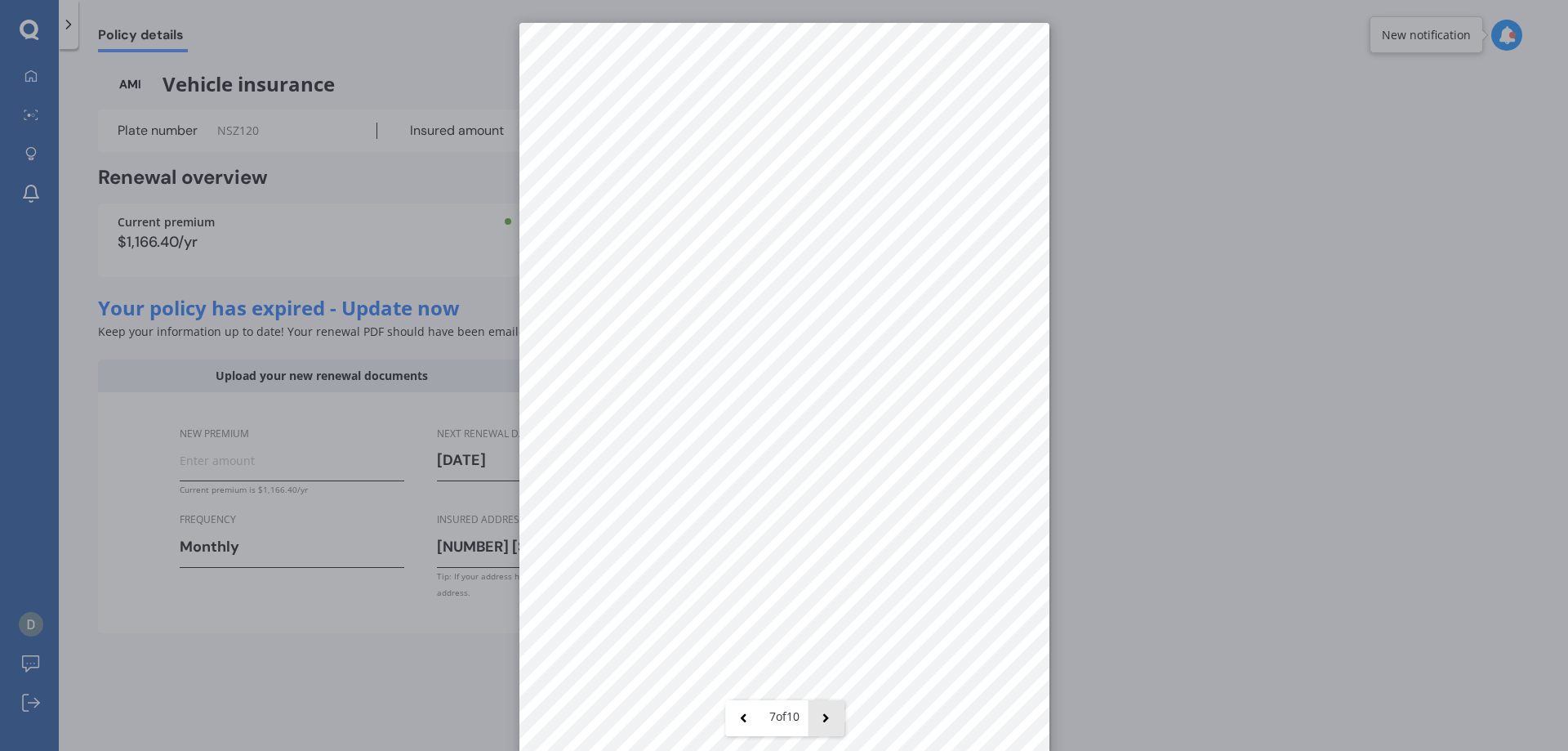 click at bounding box center (826, 718) 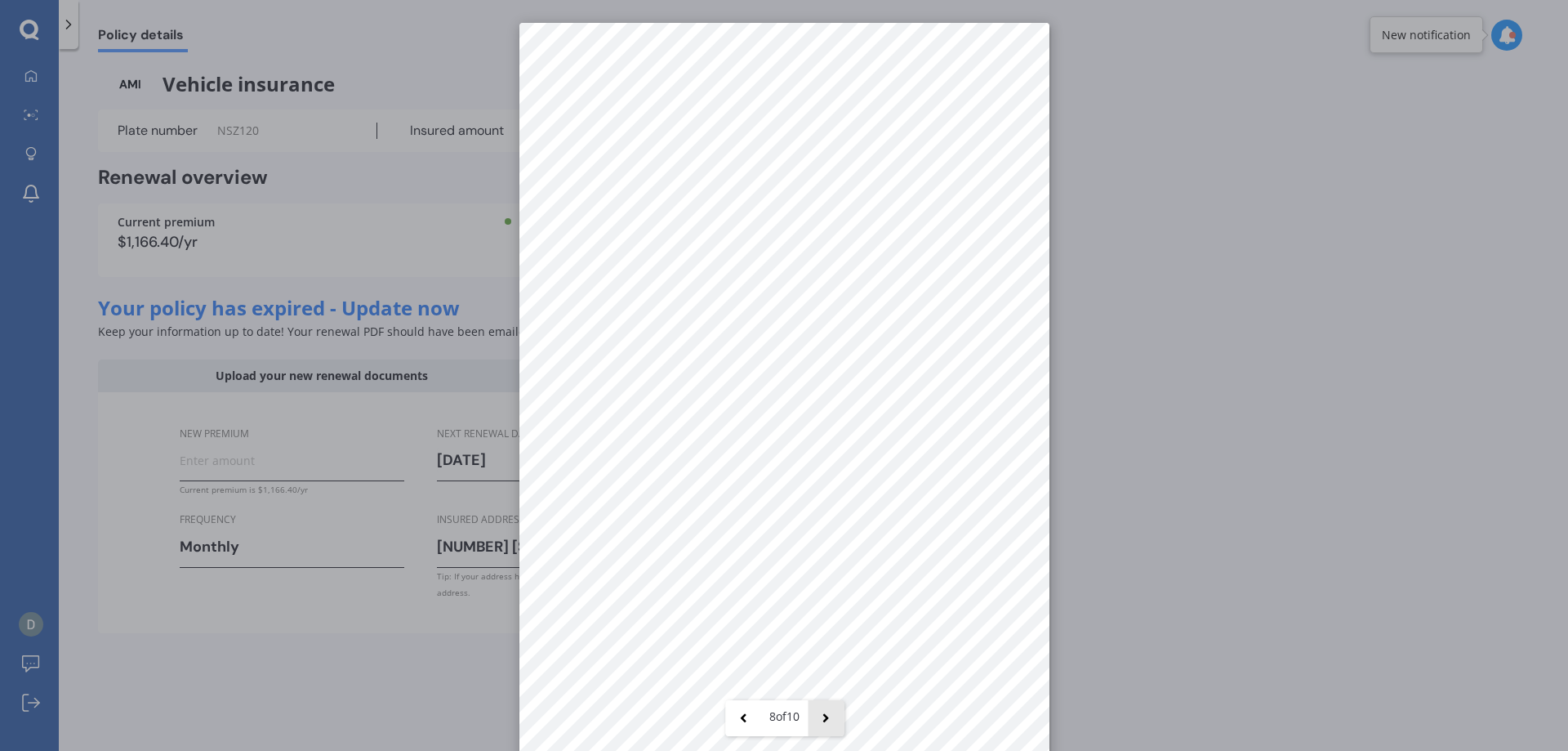 click at bounding box center (826, 718) 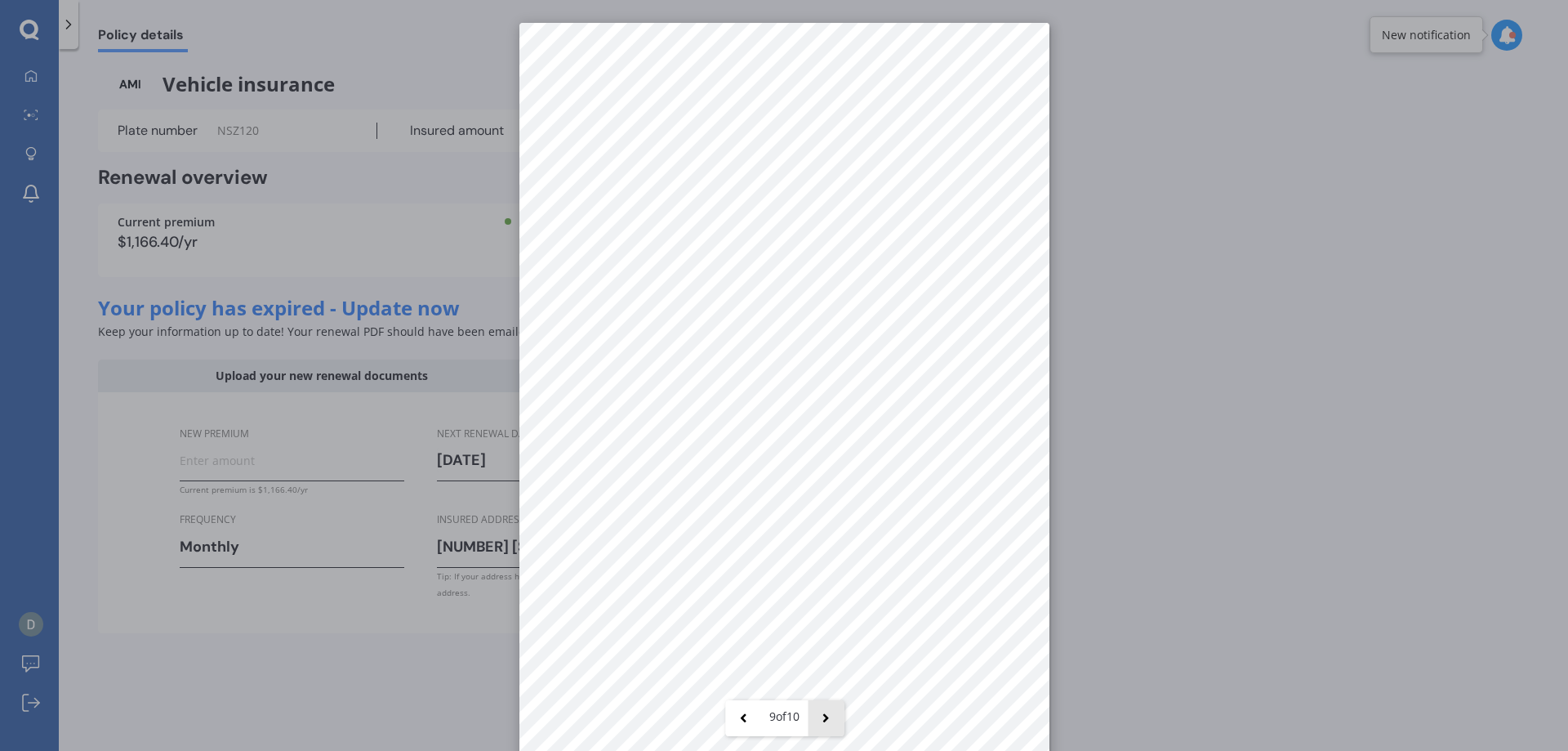 click at bounding box center [826, 718] 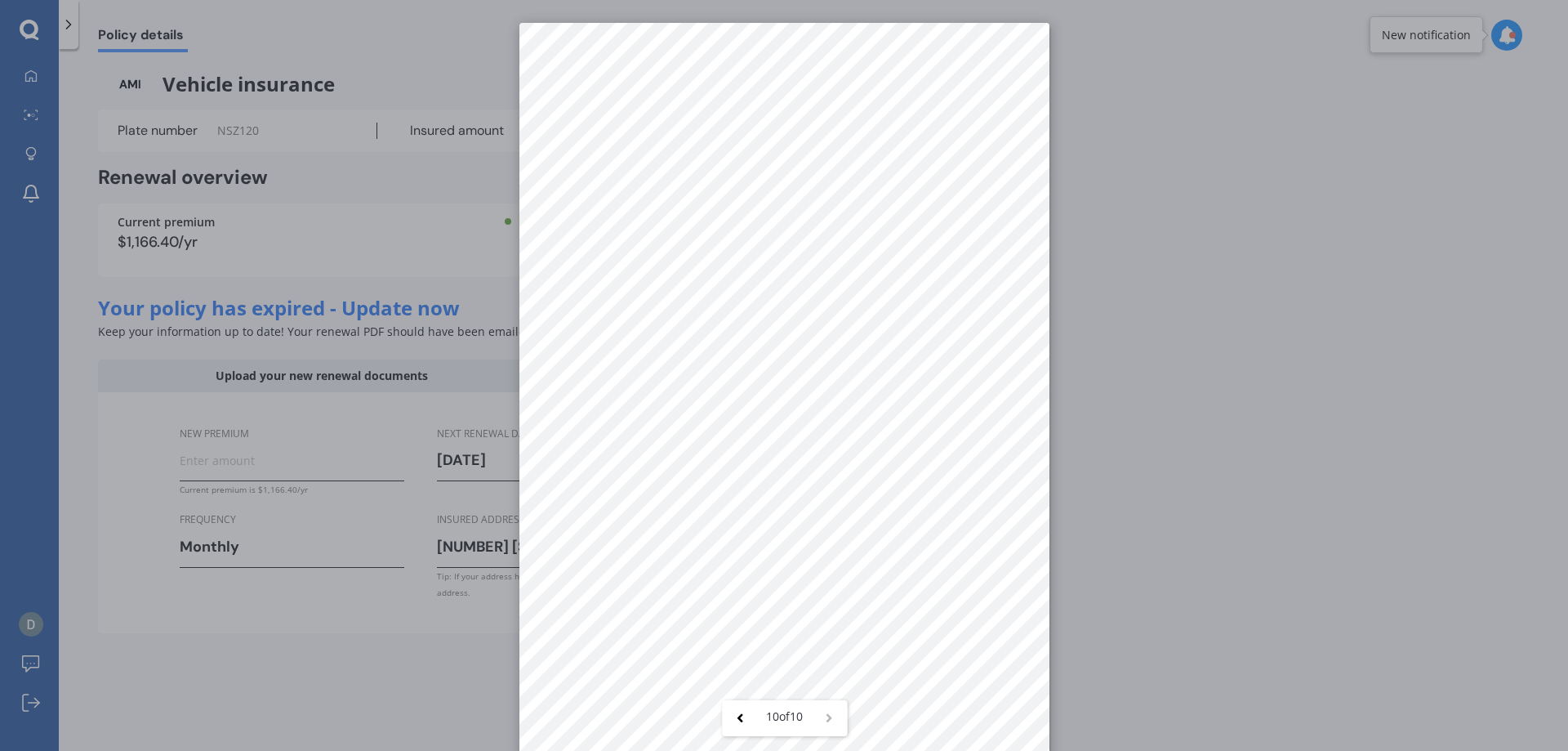 click on "10  of  10" at bounding box center [784, 375] 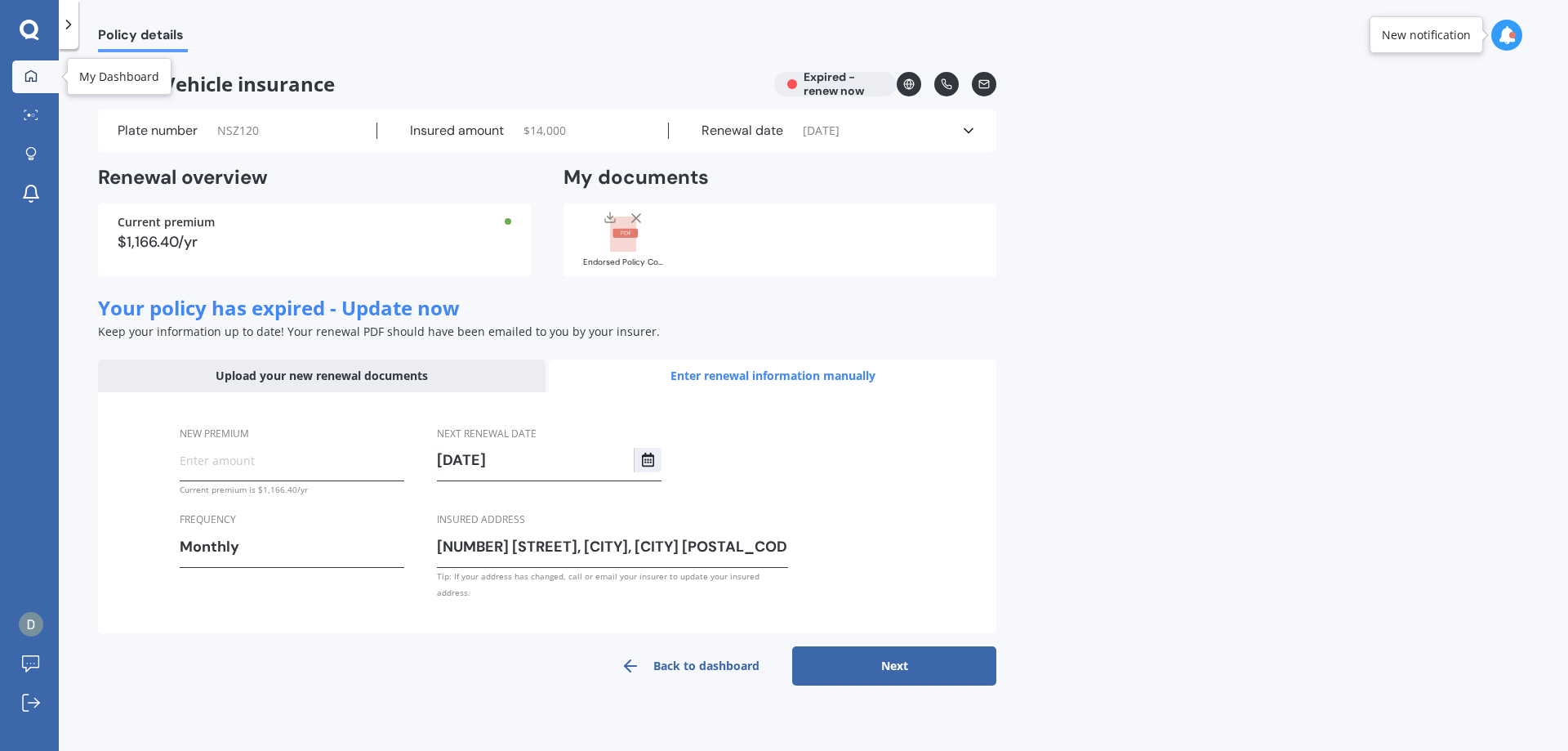 click at bounding box center [31, 77] 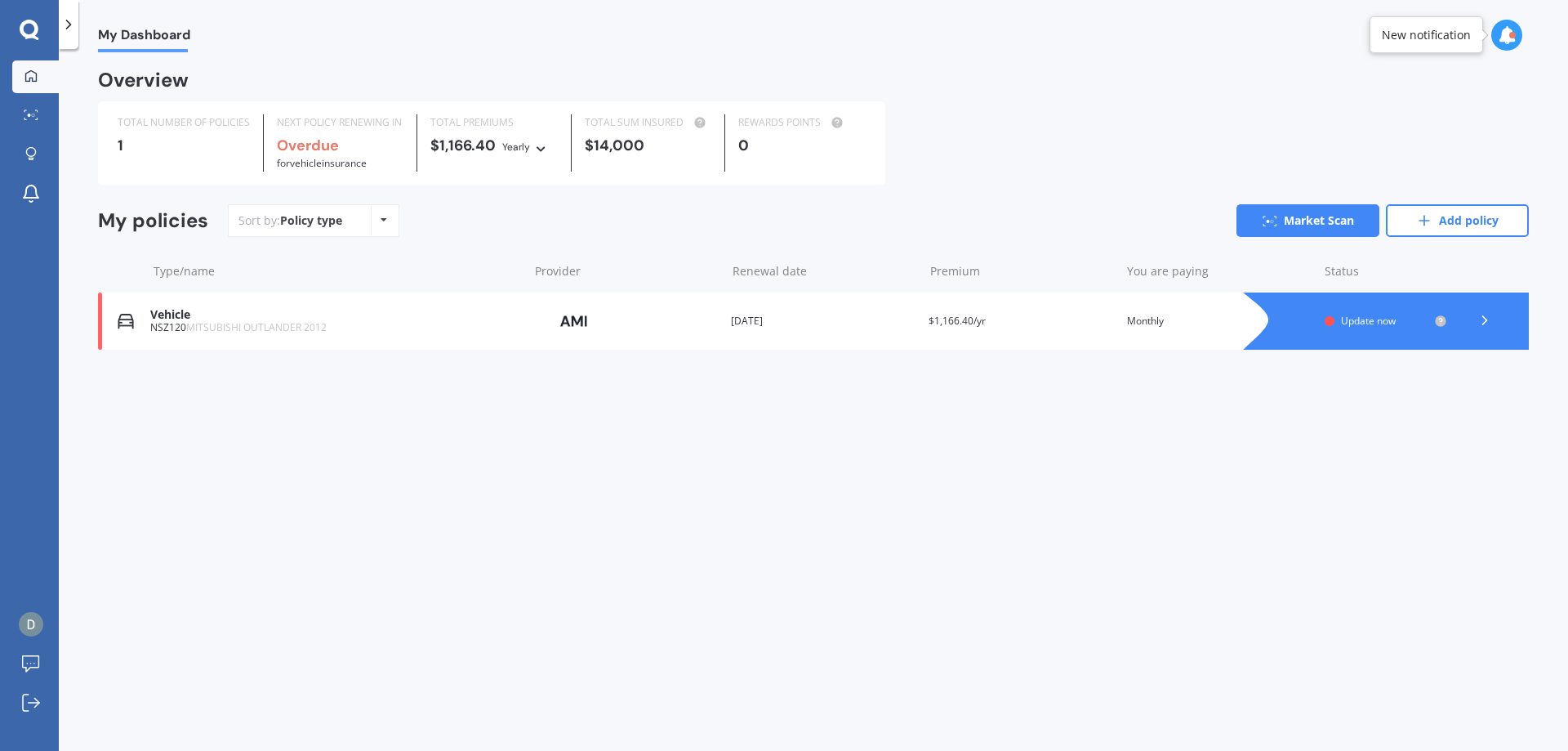 click at bounding box center (384, 220) 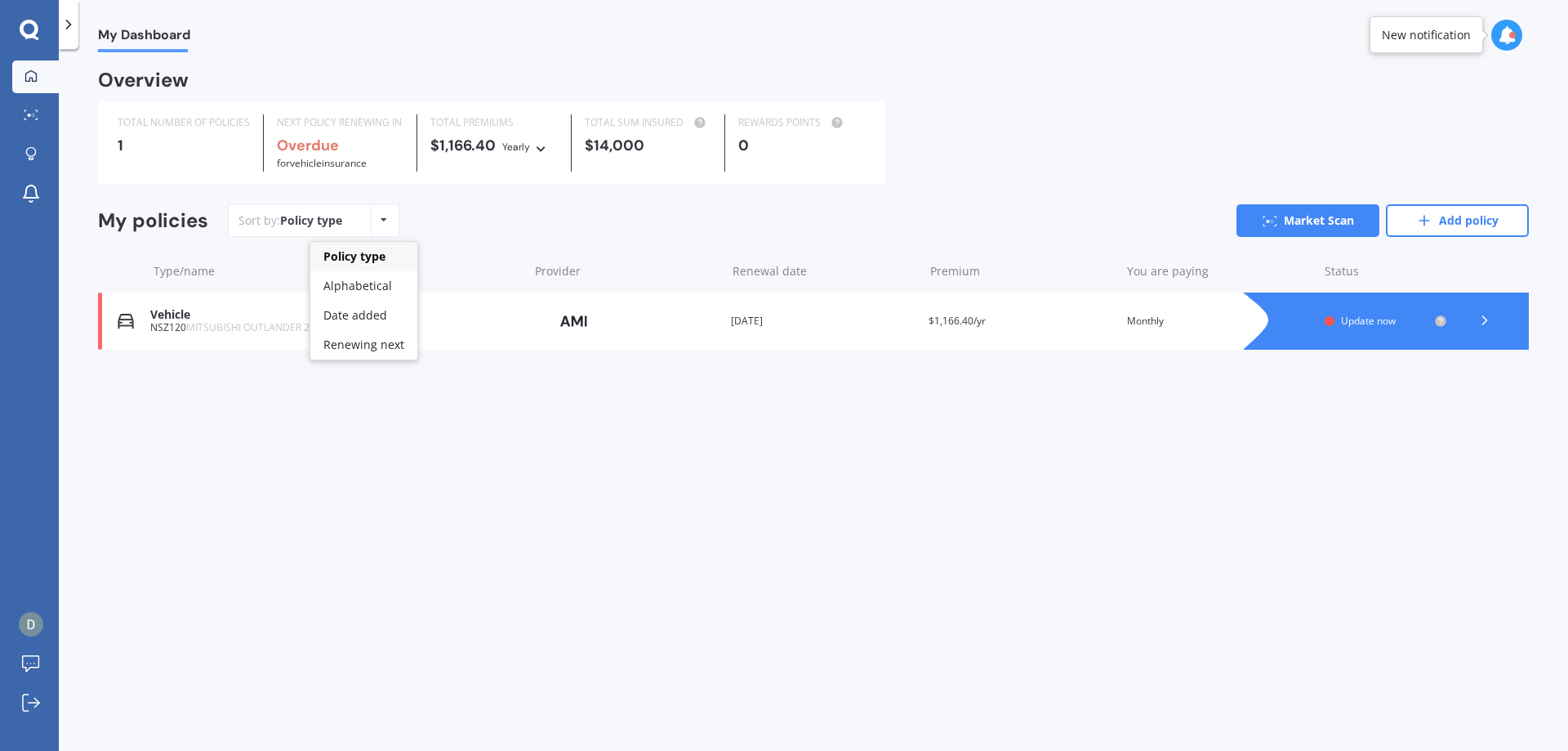 click at bounding box center [384, 220] 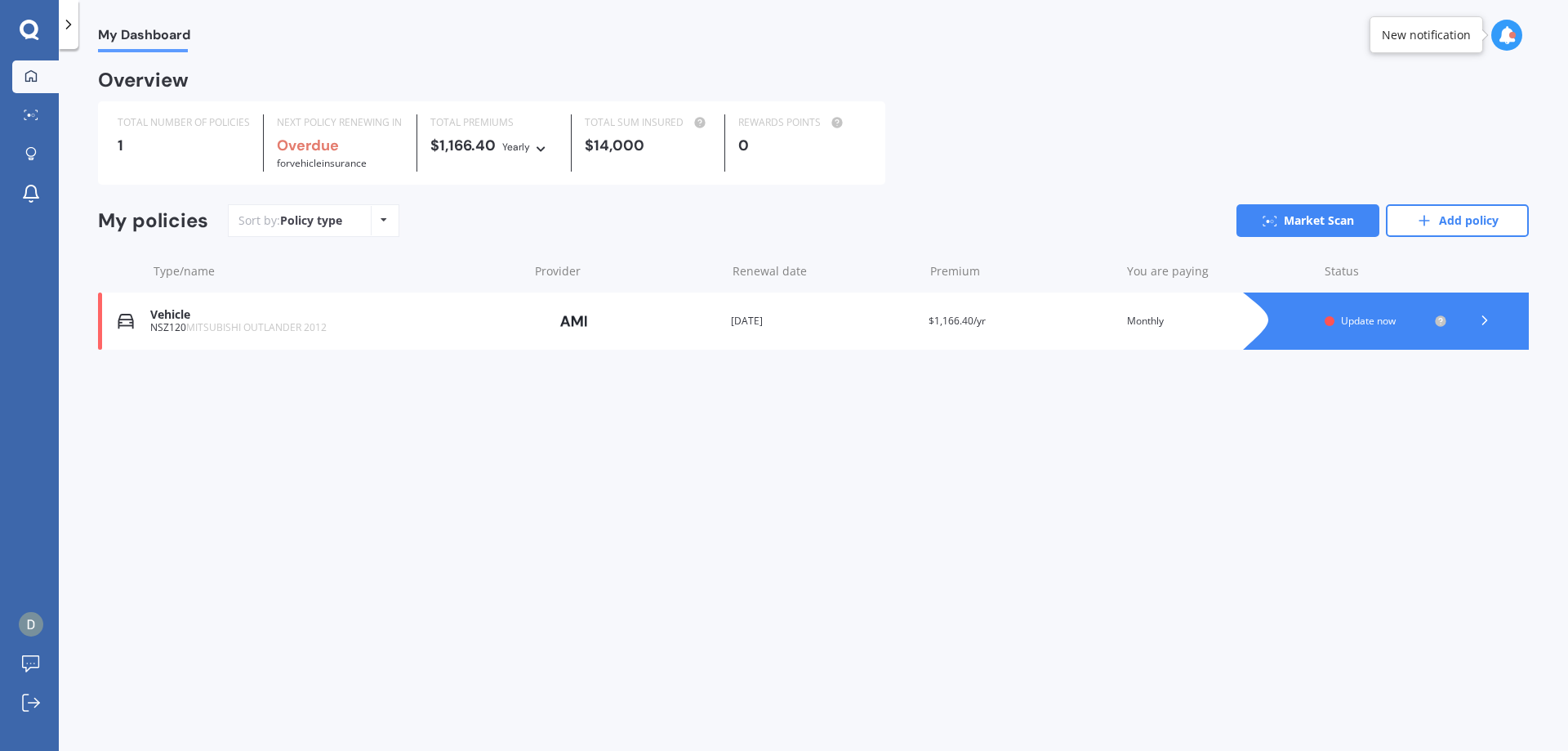 click on "My policies Sort by:  Policy type Policy type Alphabetical Date added Renewing next Market Scan Add policy" at bounding box center (813, 227) 